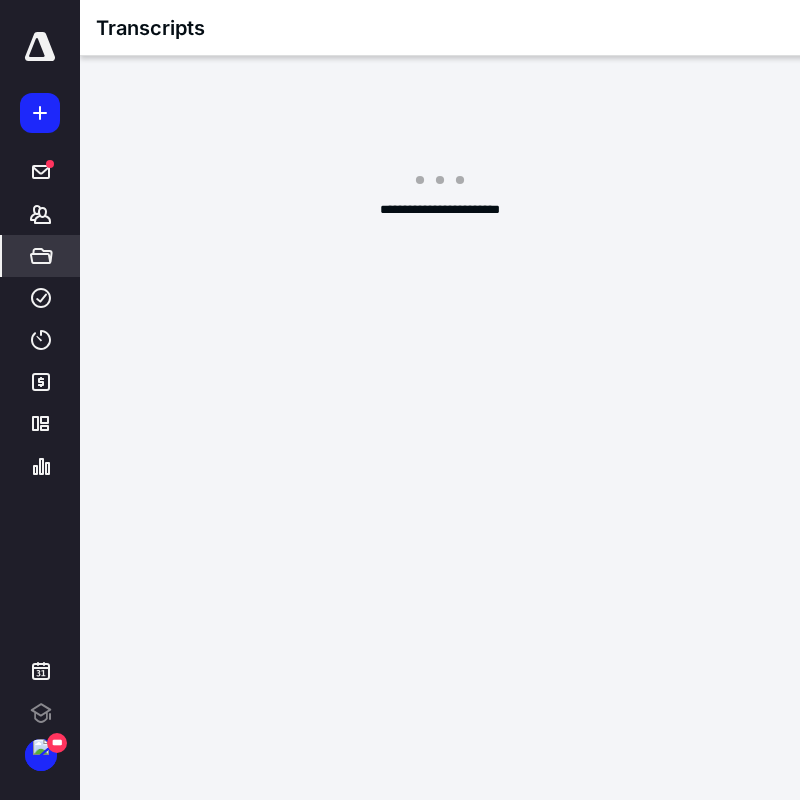 scroll, scrollTop: 0, scrollLeft: 0, axis: both 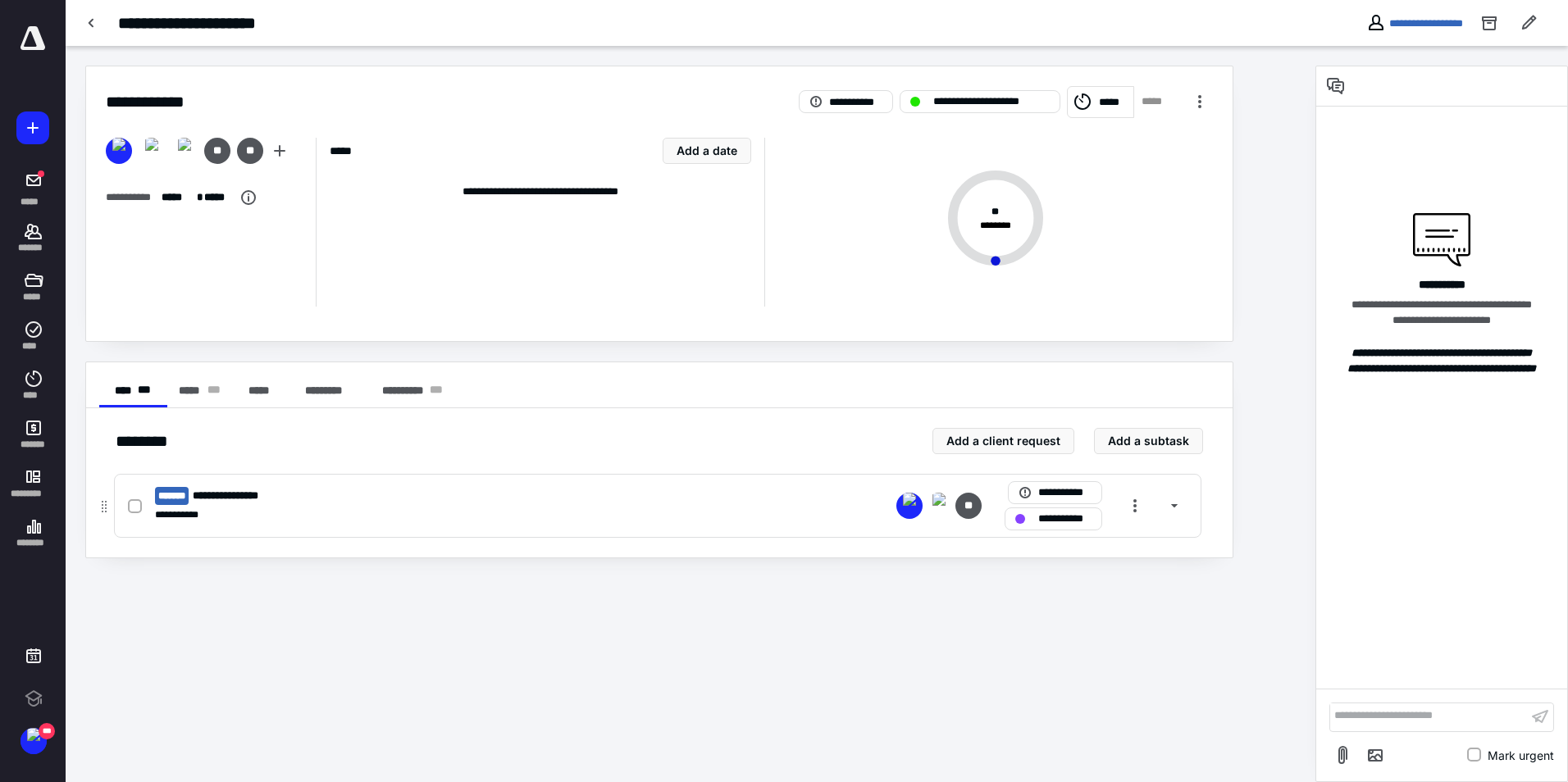 click on "**********" at bounding box center (442, 515) 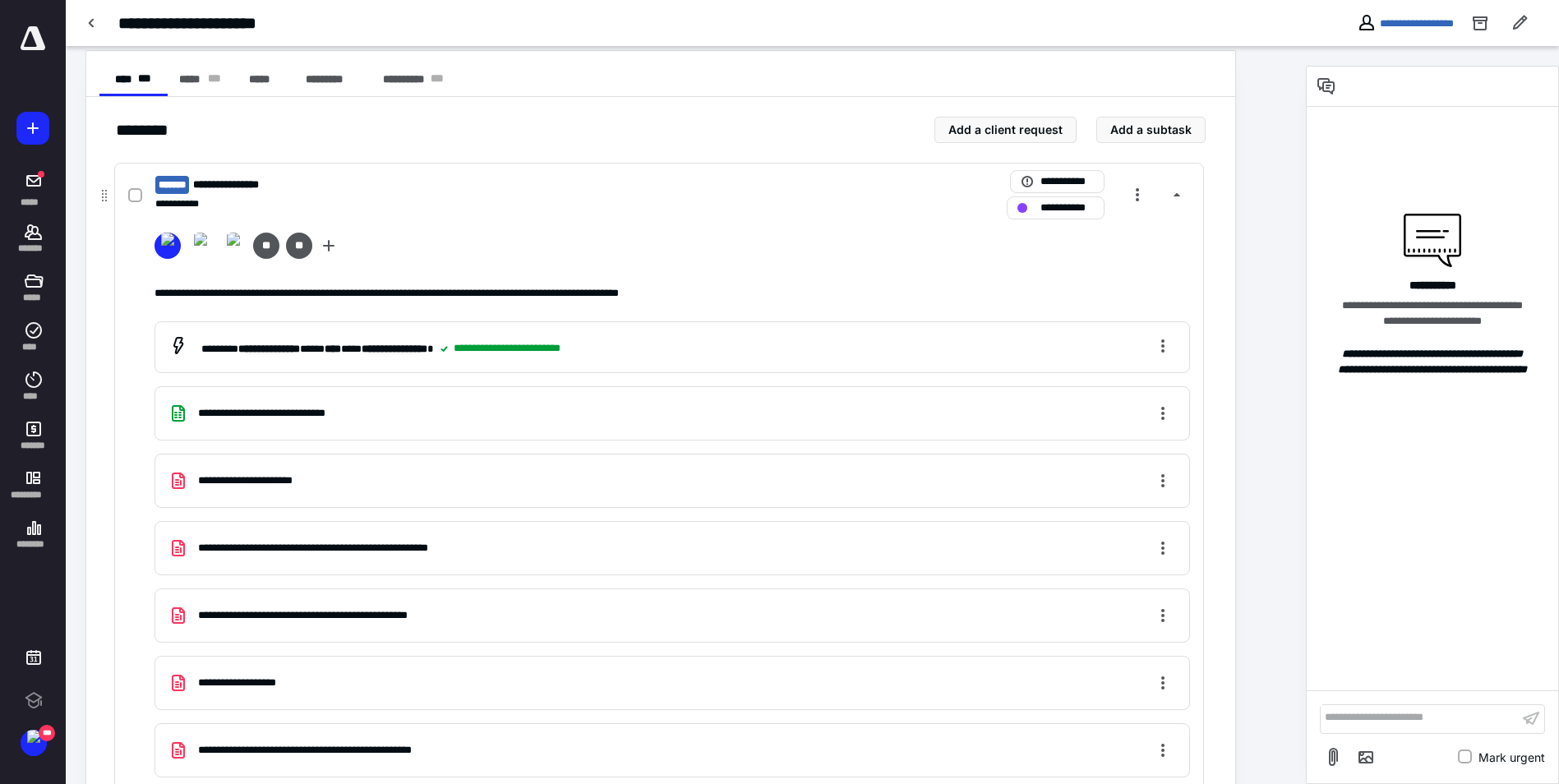 scroll, scrollTop: 493, scrollLeft: 0, axis: vertical 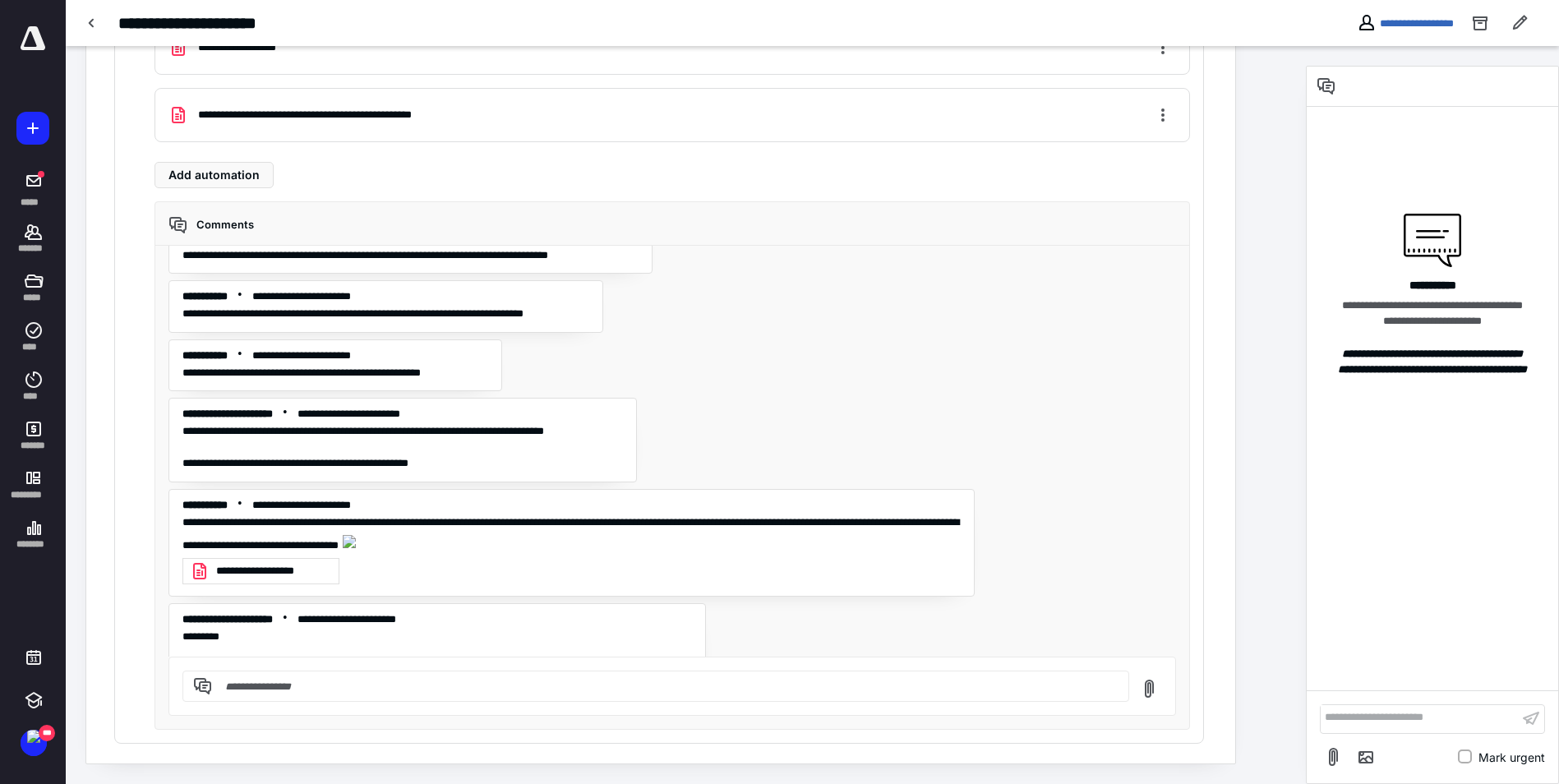 click on "**********" at bounding box center (272, 571) 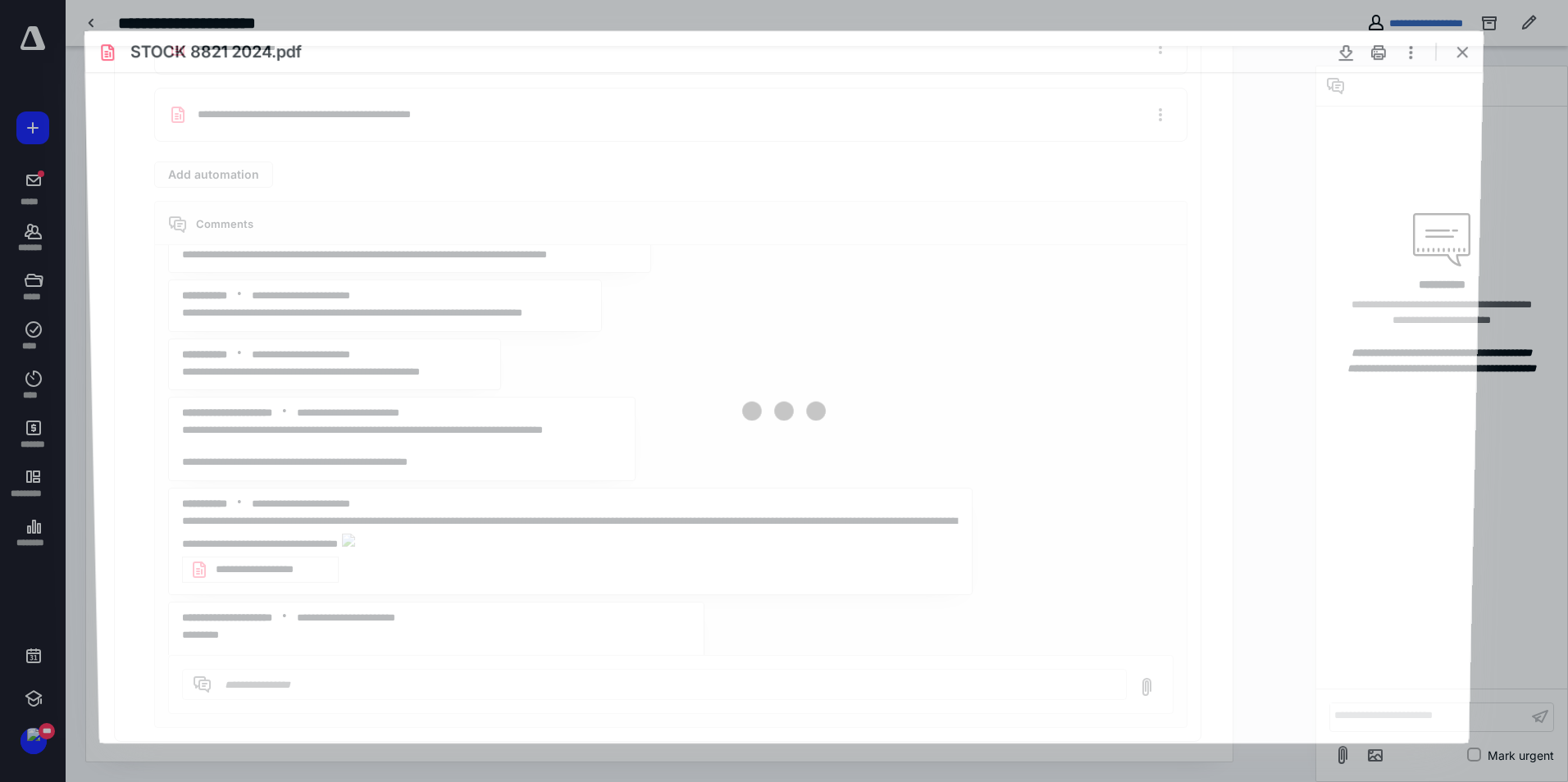 scroll, scrollTop: 0, scrollLeft: 0, axis: both 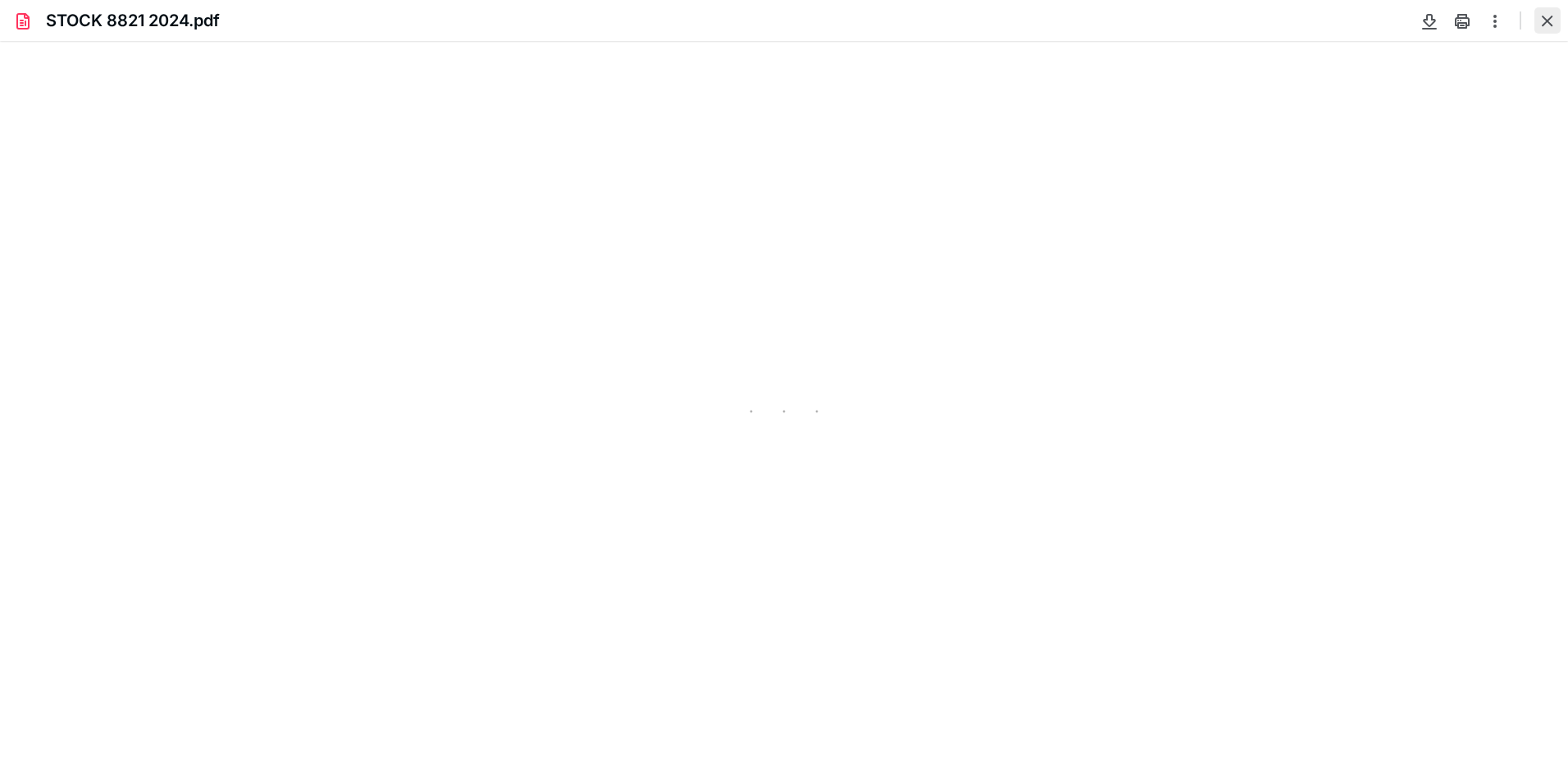click at bounding box center [1547, 20] 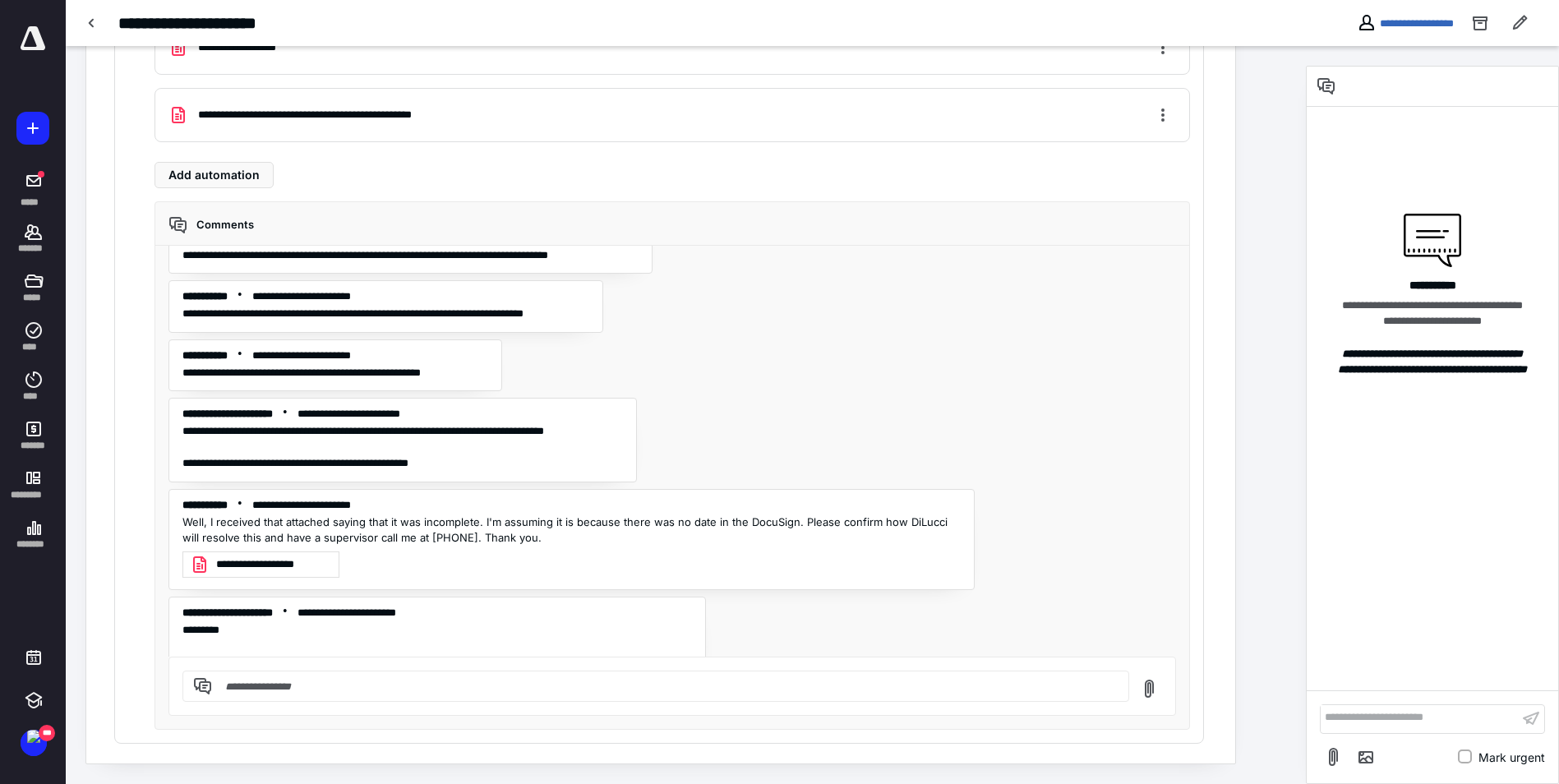 click on "**********" at bounding box center (272, 565) 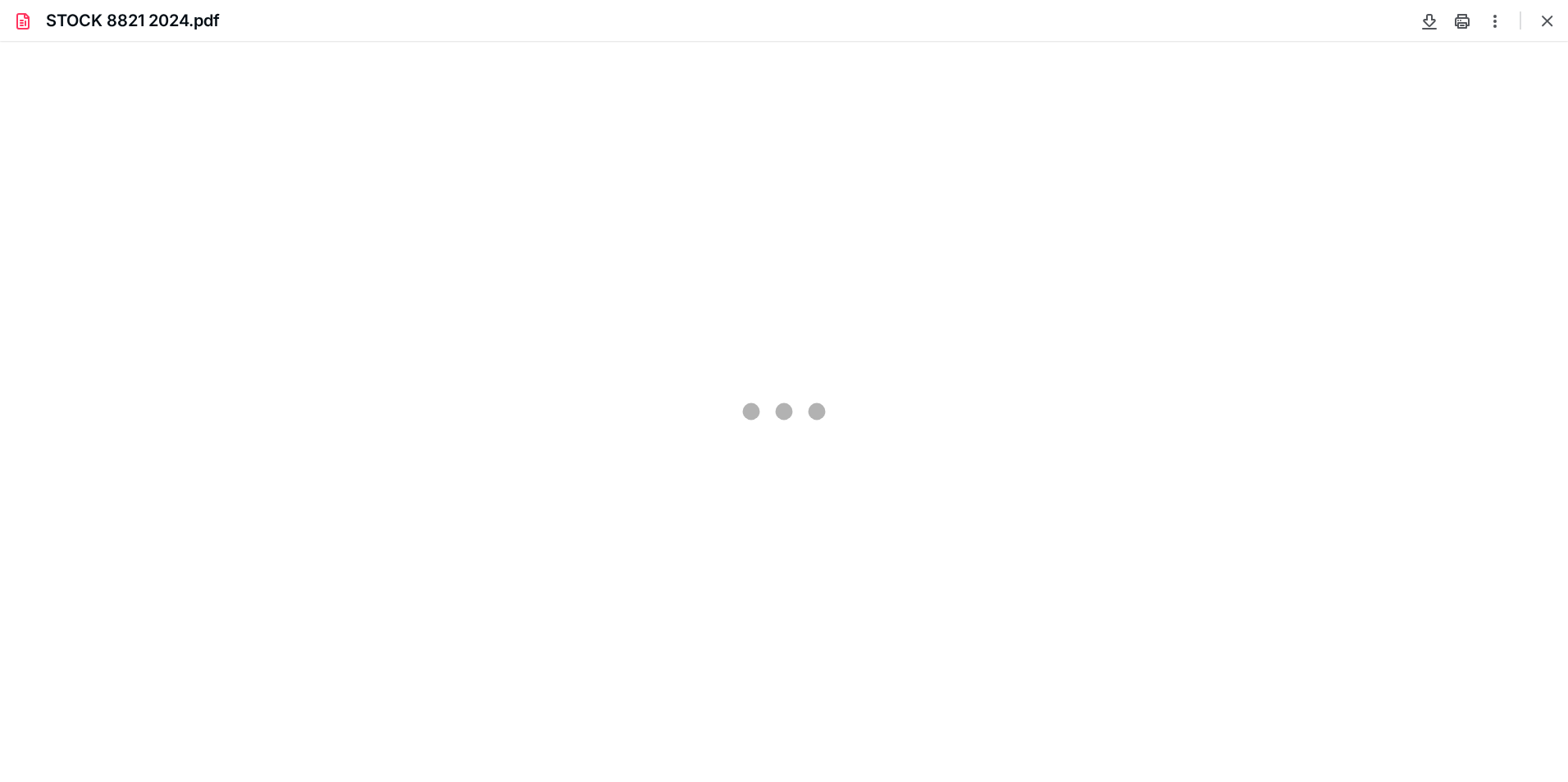 scroll, scrollTop: 0, scrollLeft: 0, axis: both 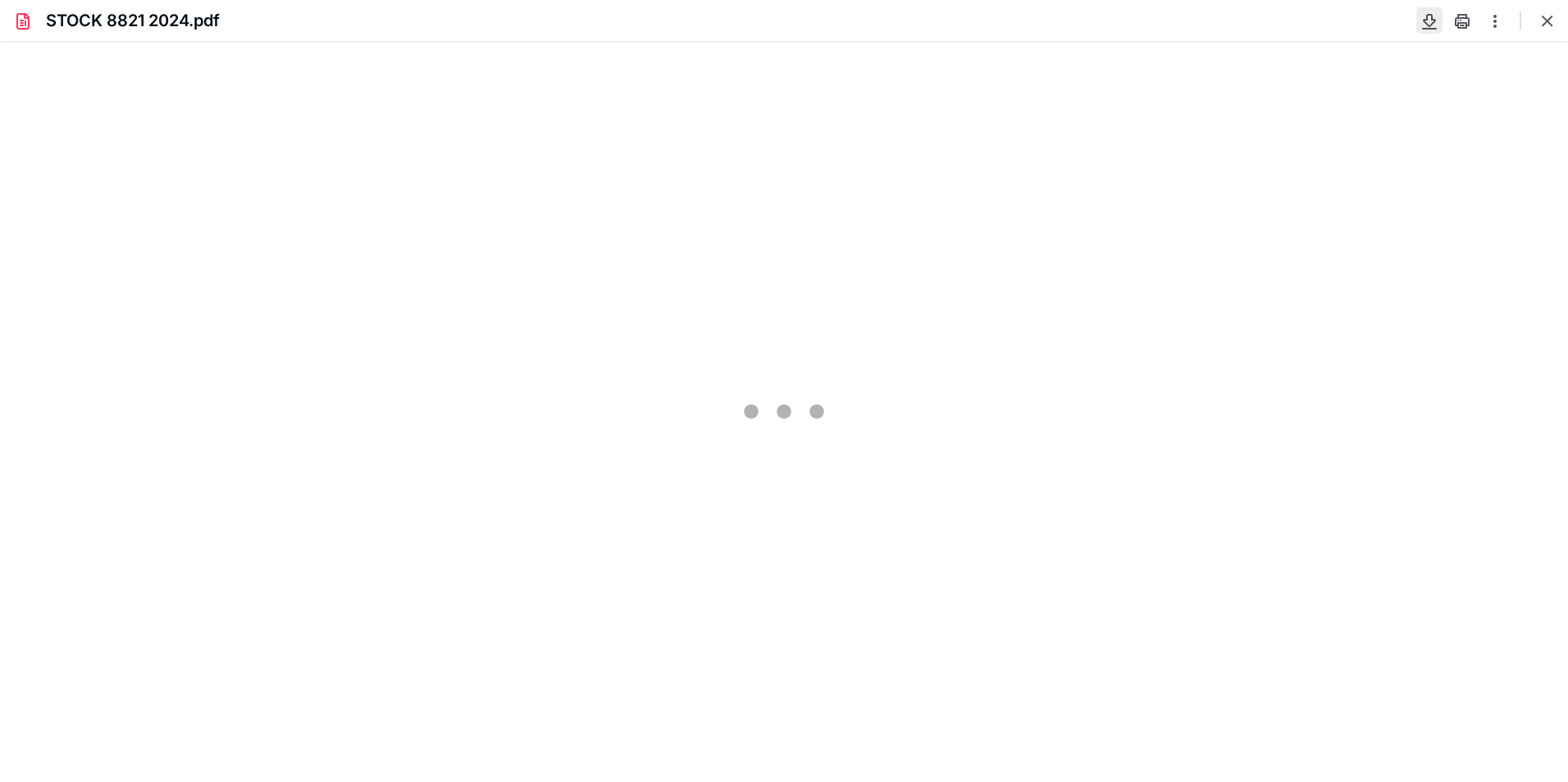 click at bounding box center [1429, 20] 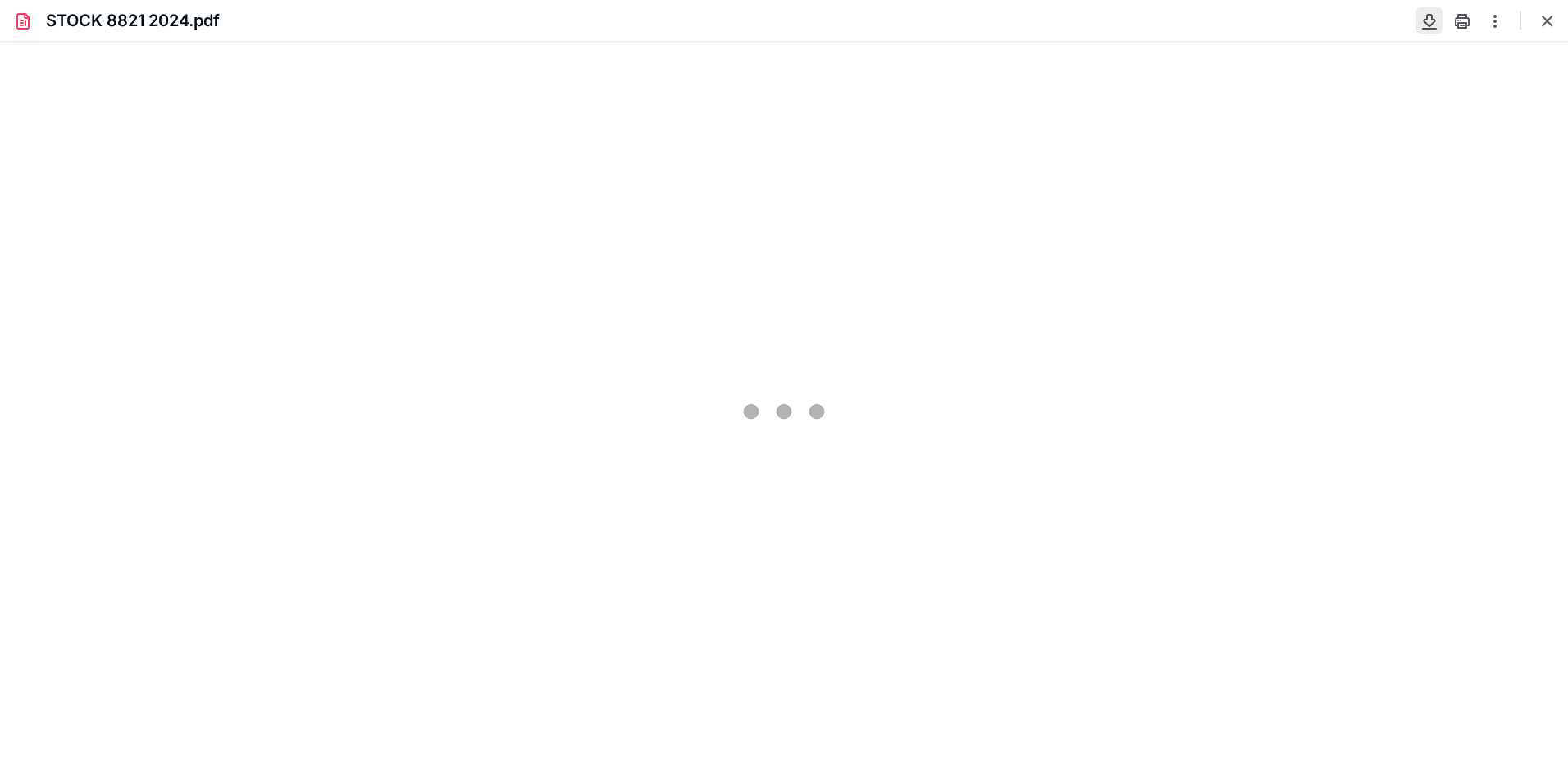 type on "87" 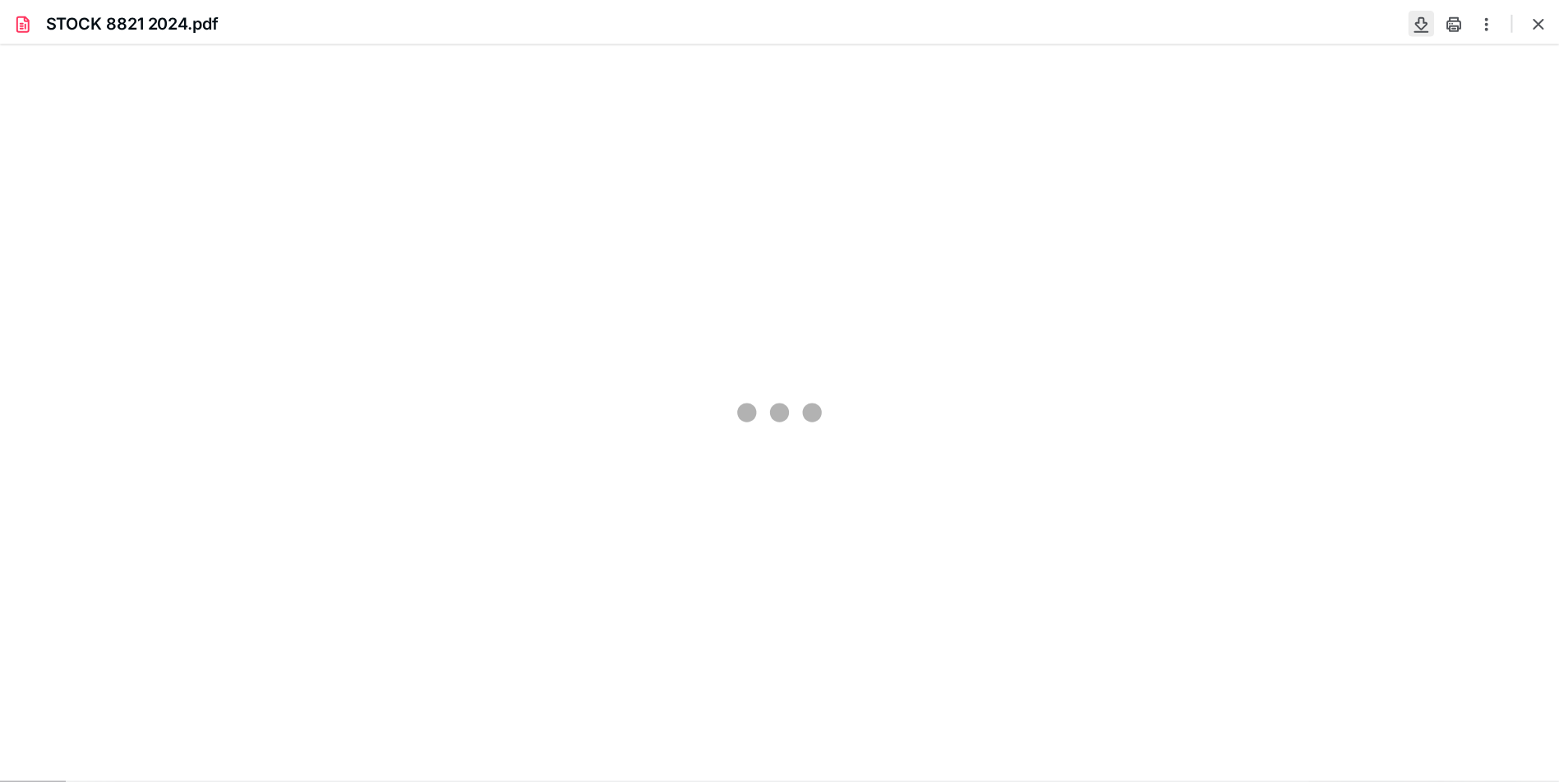 scroll, scrollTop: 65, scrollLeft: 0, axis: vertical 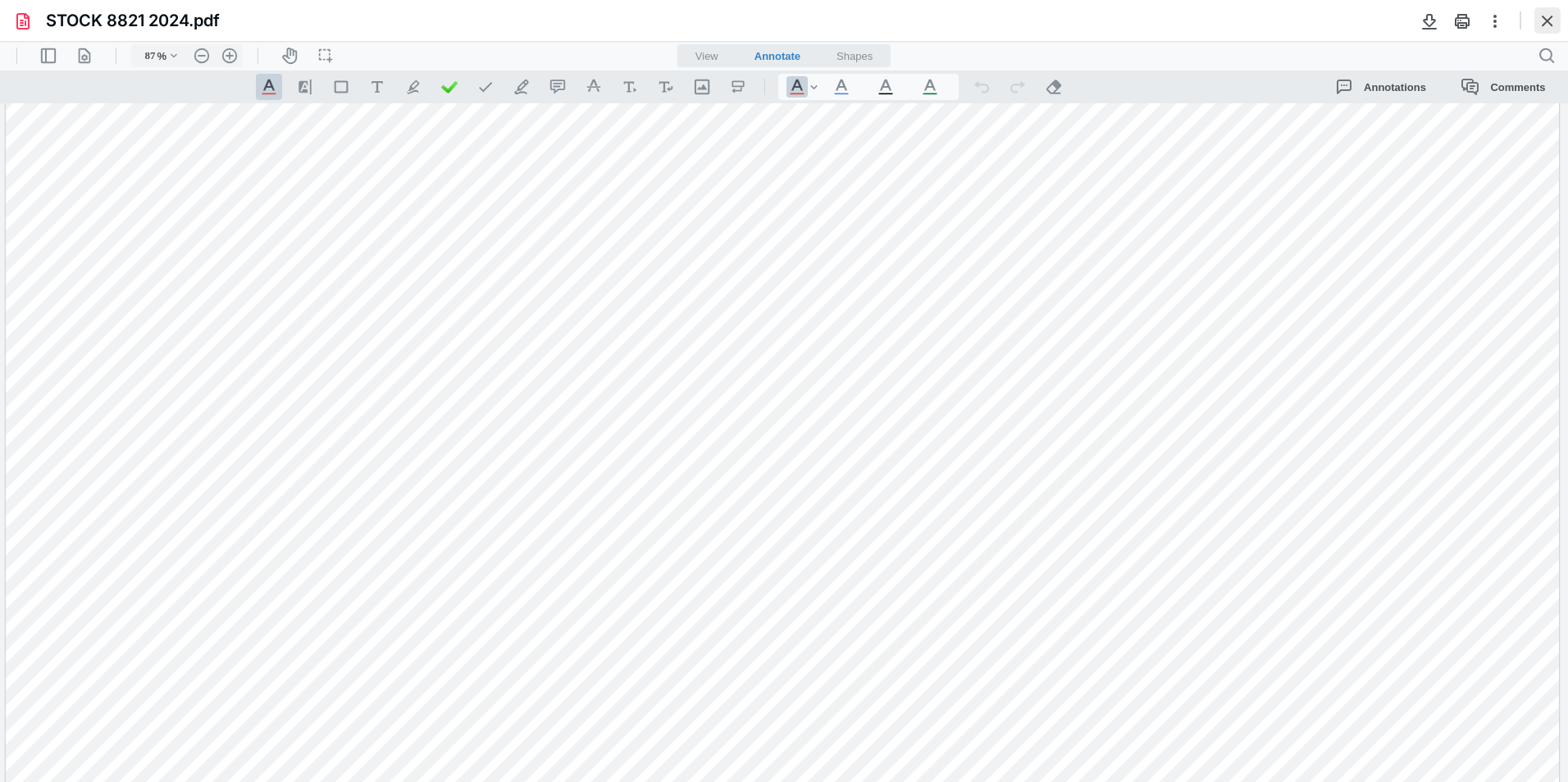 click at bounding box center (1547, 20) 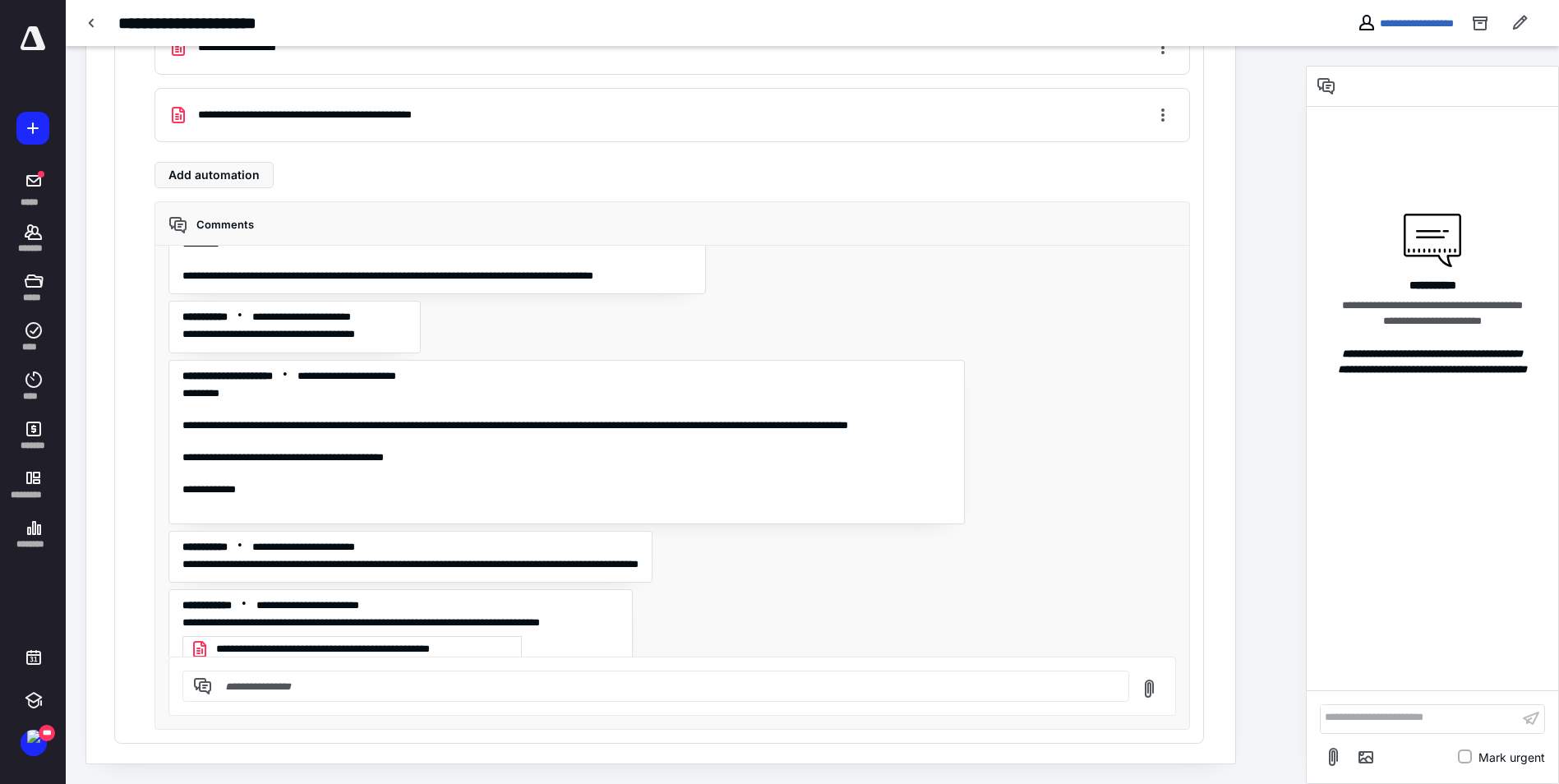 scroll, scrollTop: 2357, scrollLeft: 0, axis: vertical 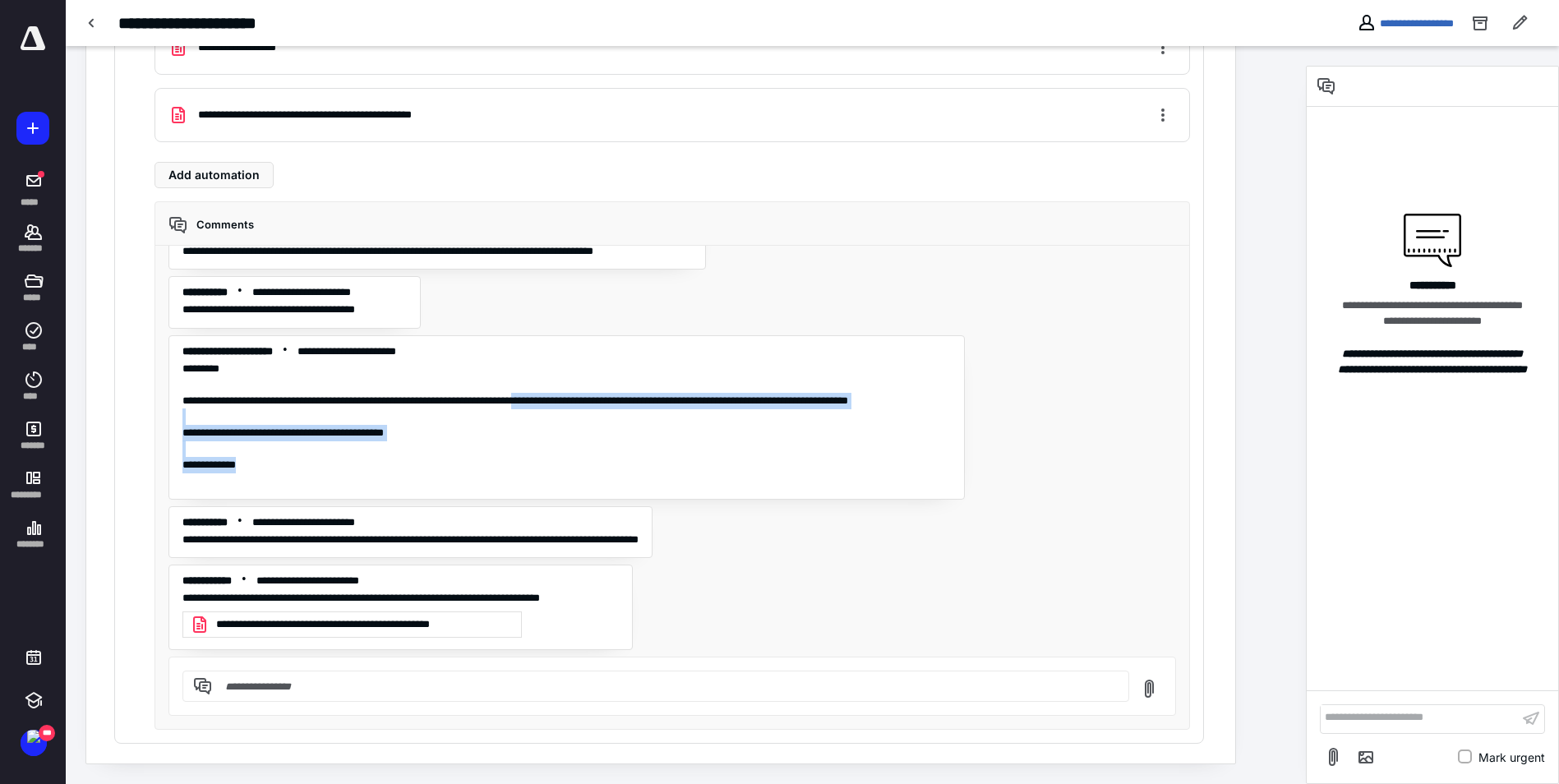 drag, startPoint x: 593, startPoint y: 396, endPoint x: 574, endPoint y: 496, distance: 101.789 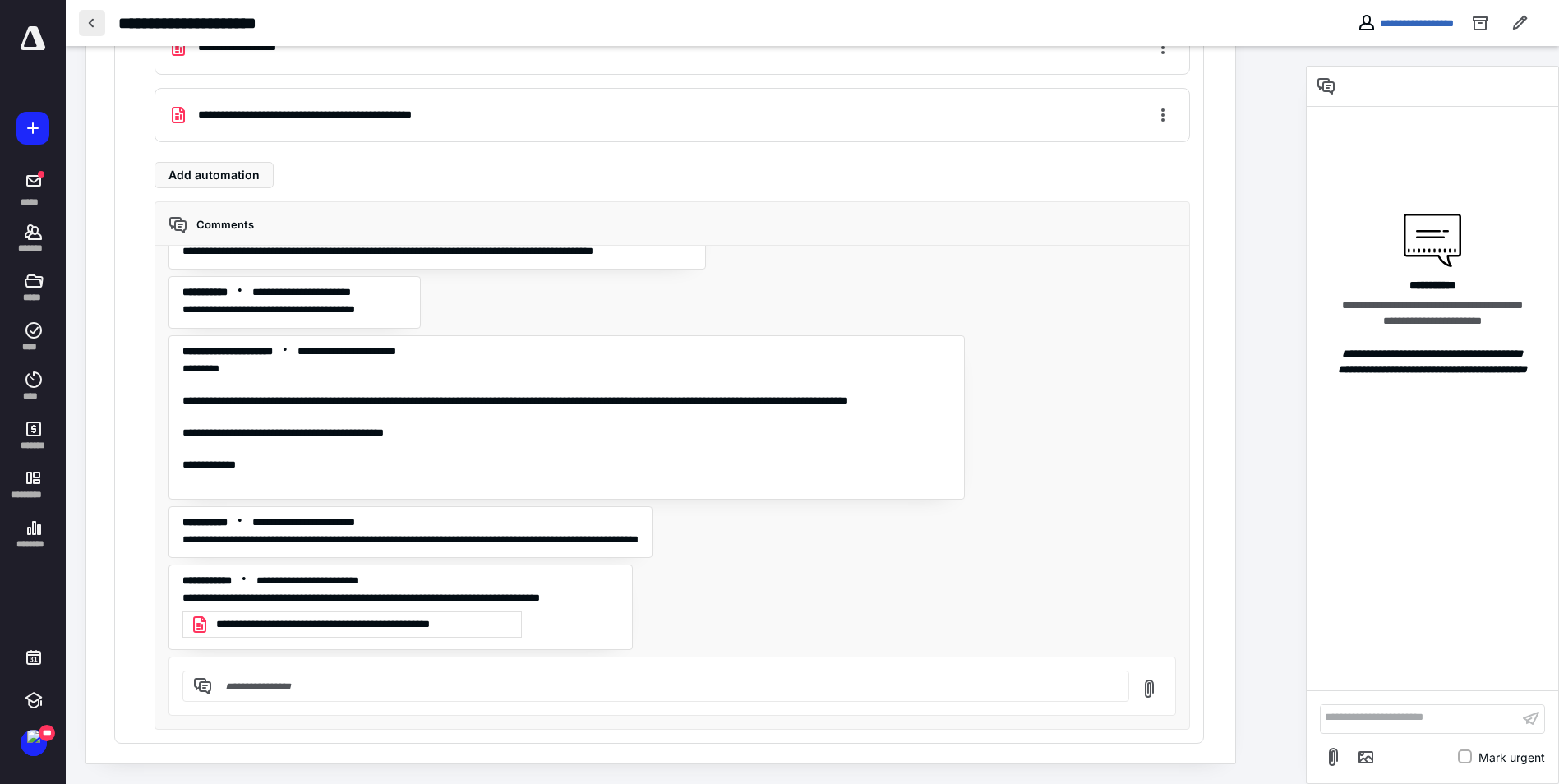 click at bounding box center [92, 23] 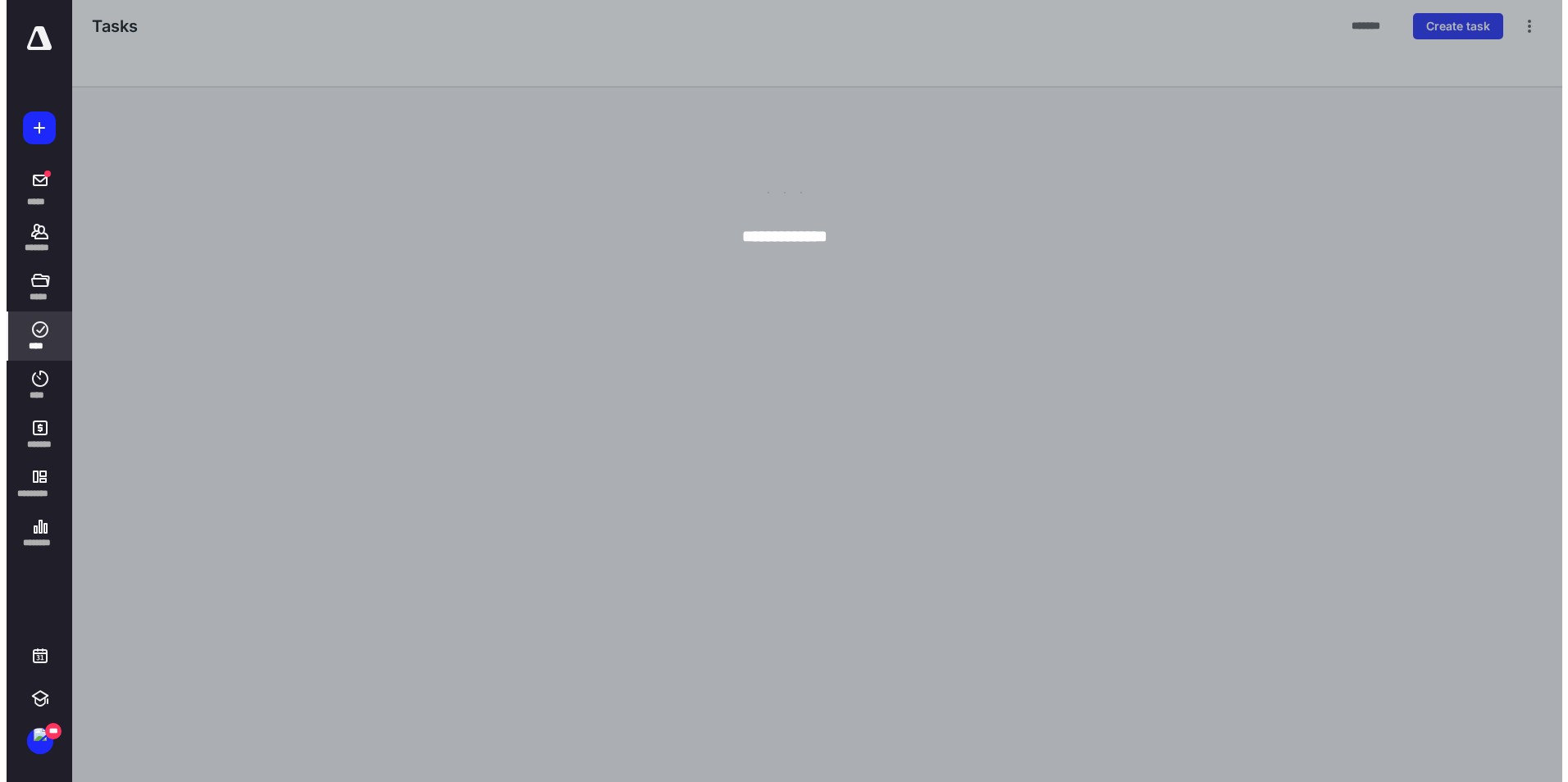 scroll, scrollTop: 0, scrollLeft: 0, axis: both 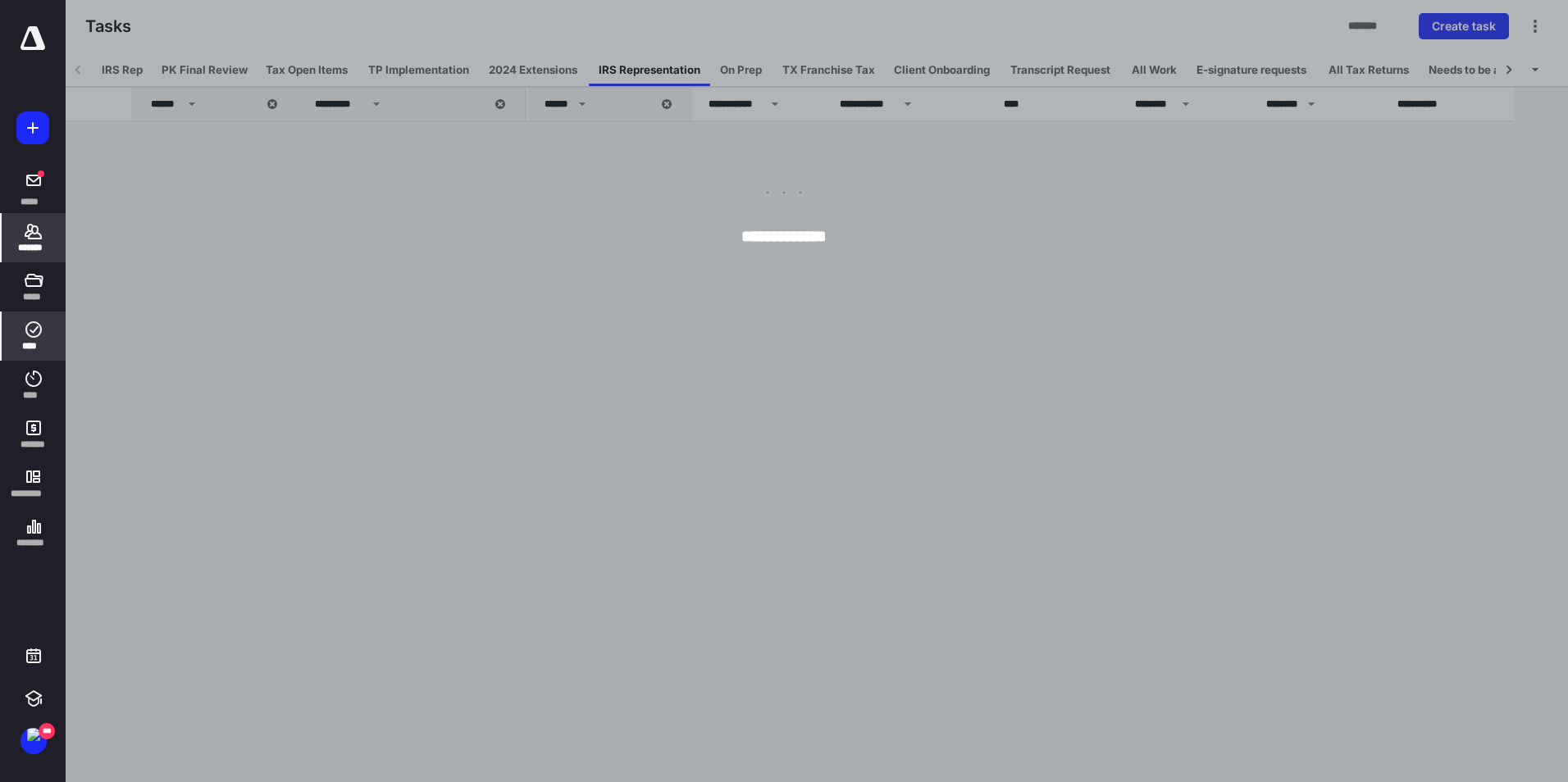 click on "*******" at bounding box center (34, 238) 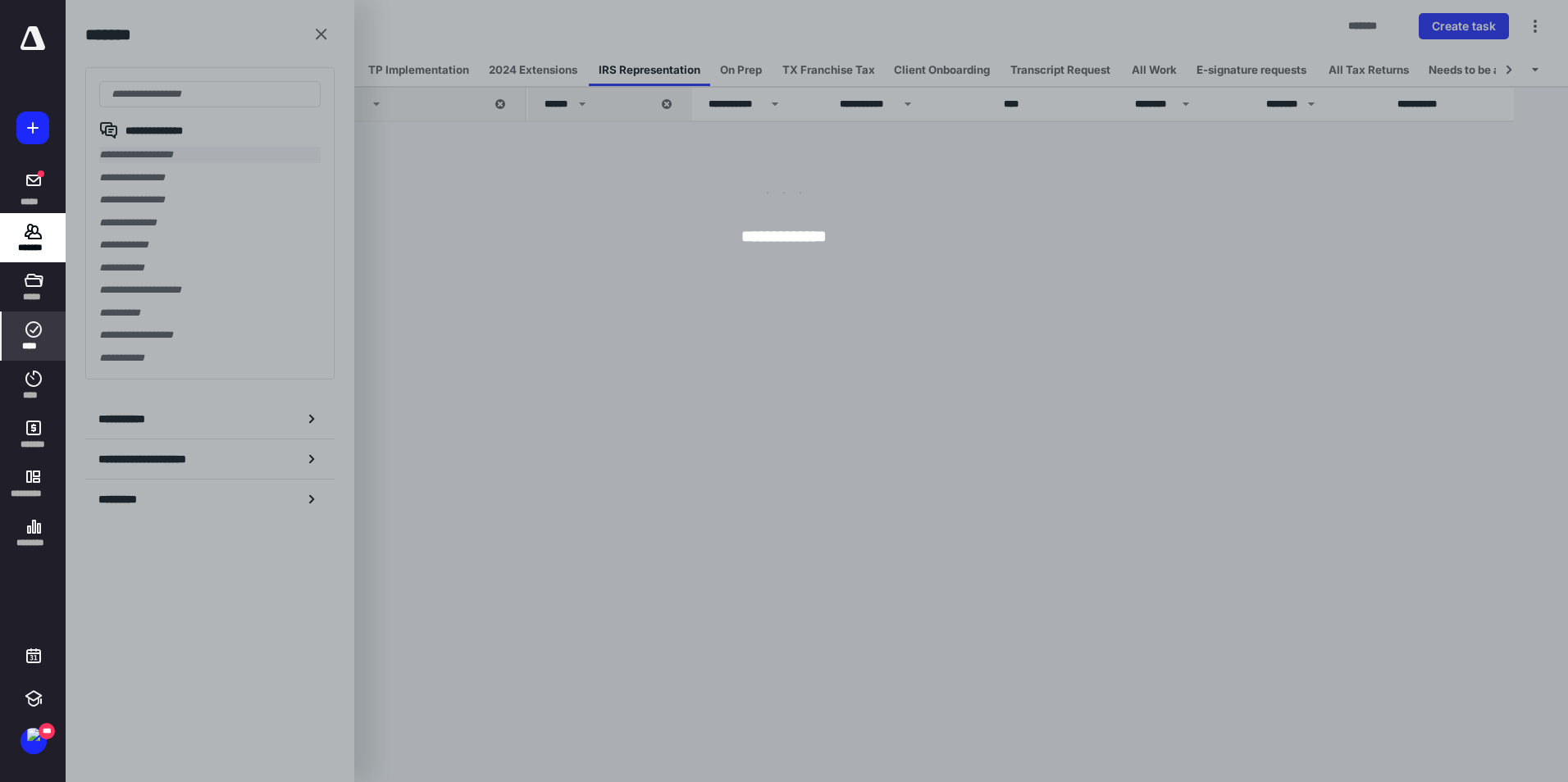 click on "**********" at bounding box center (210, 155) 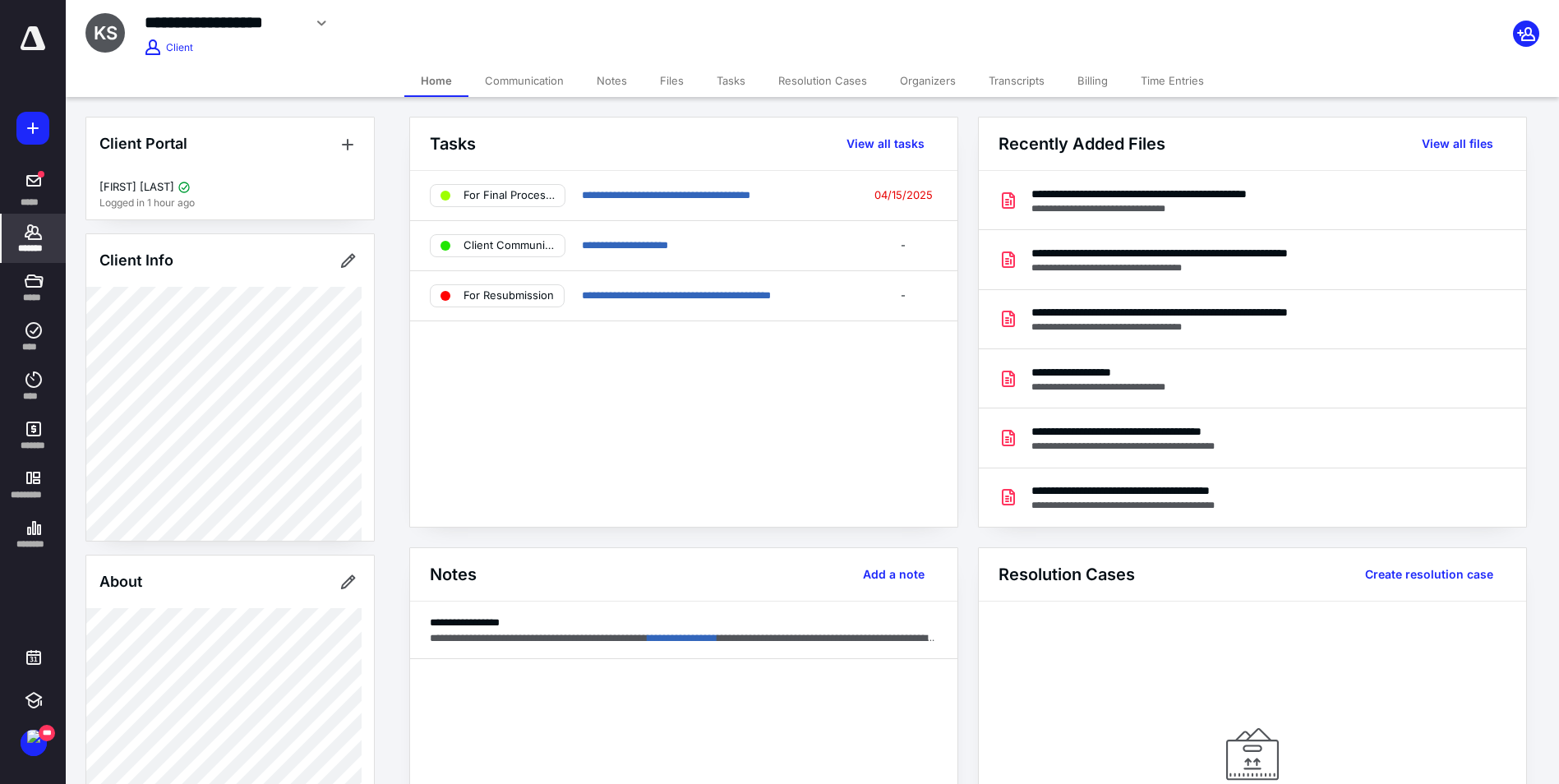 click on "Files" at bounding box center [671, 81] 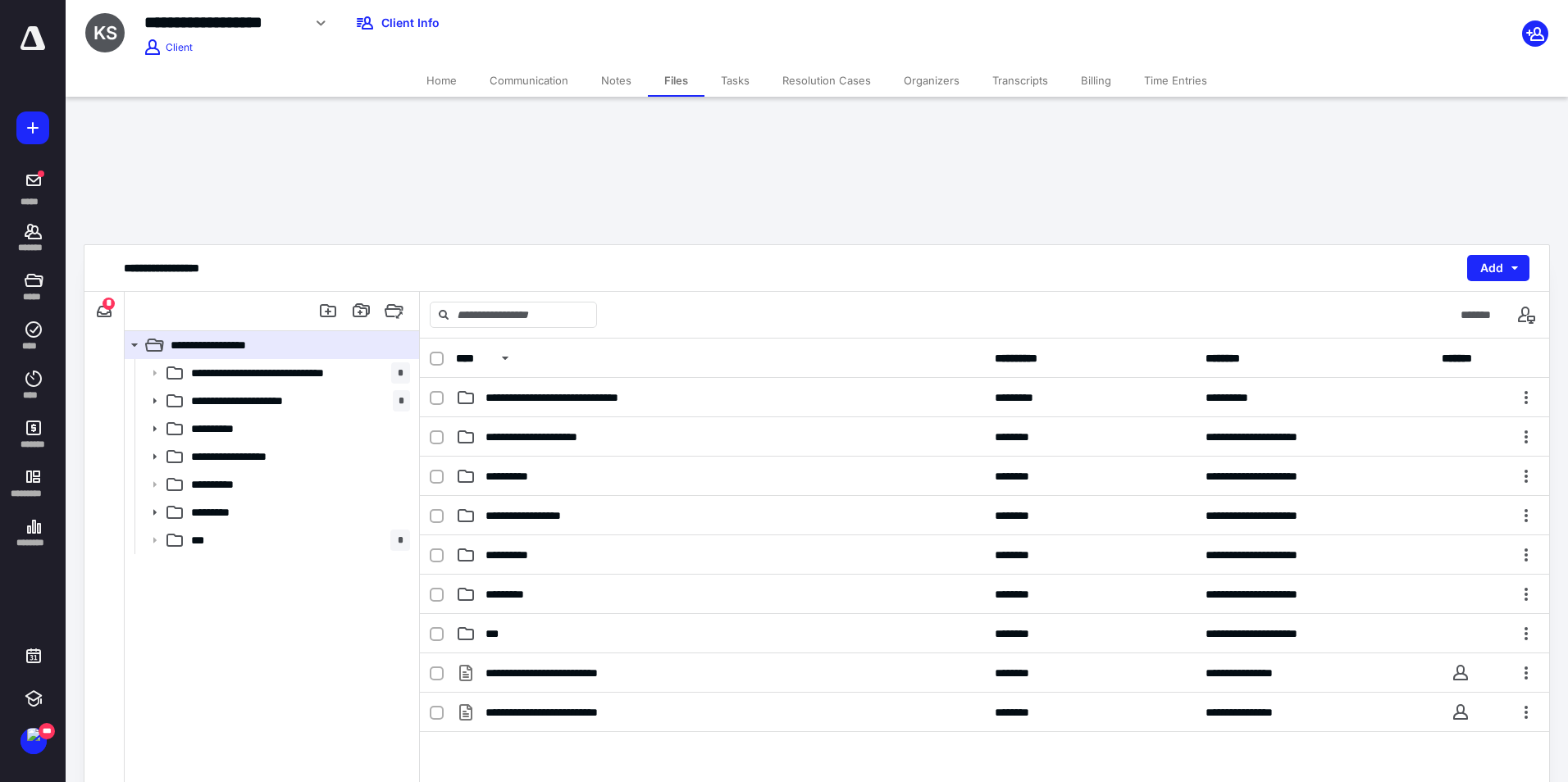 click on "**********" at bounding box center [271, 605] 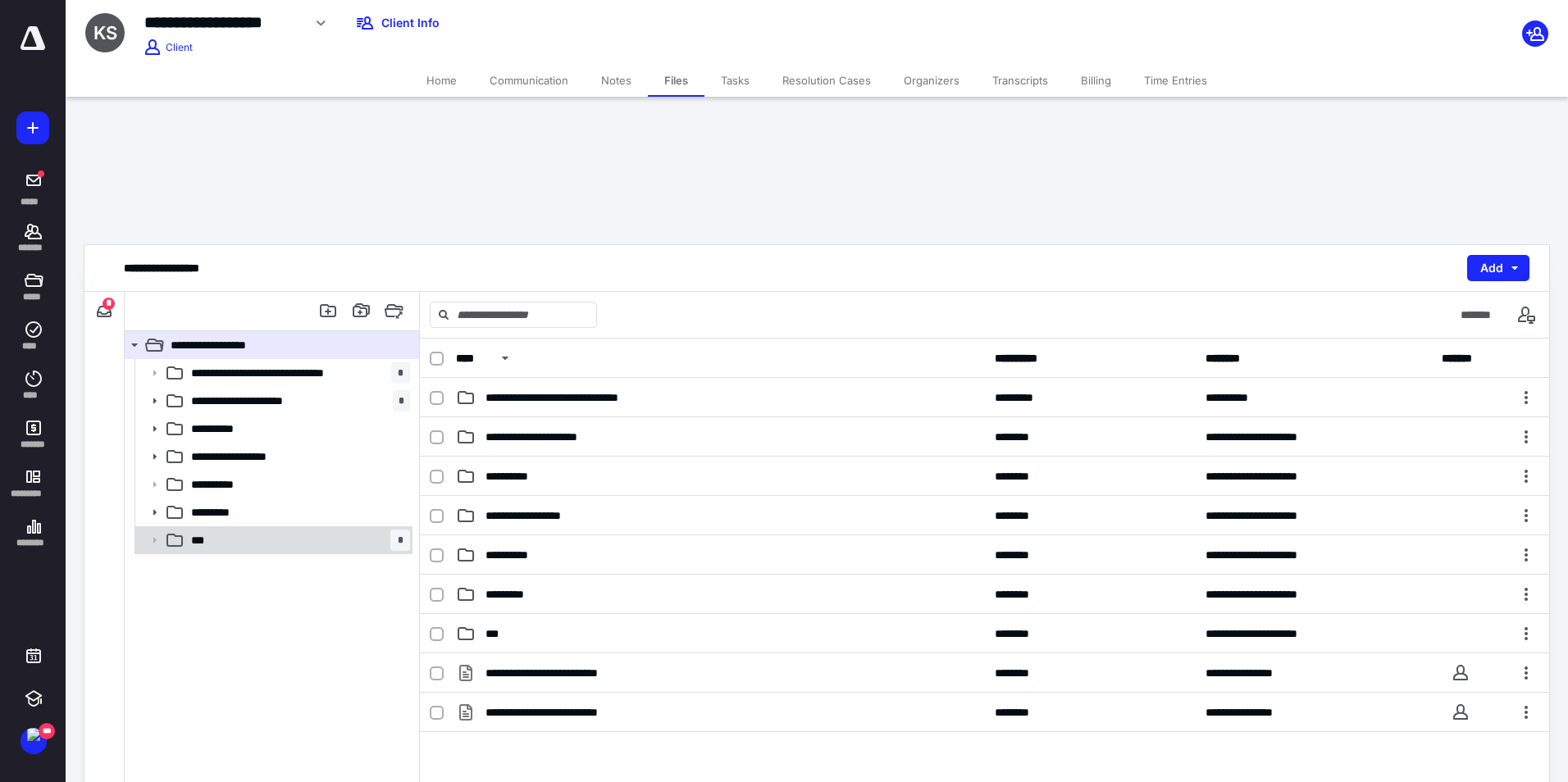 click on "*** *" at bounding box center [297, 540] 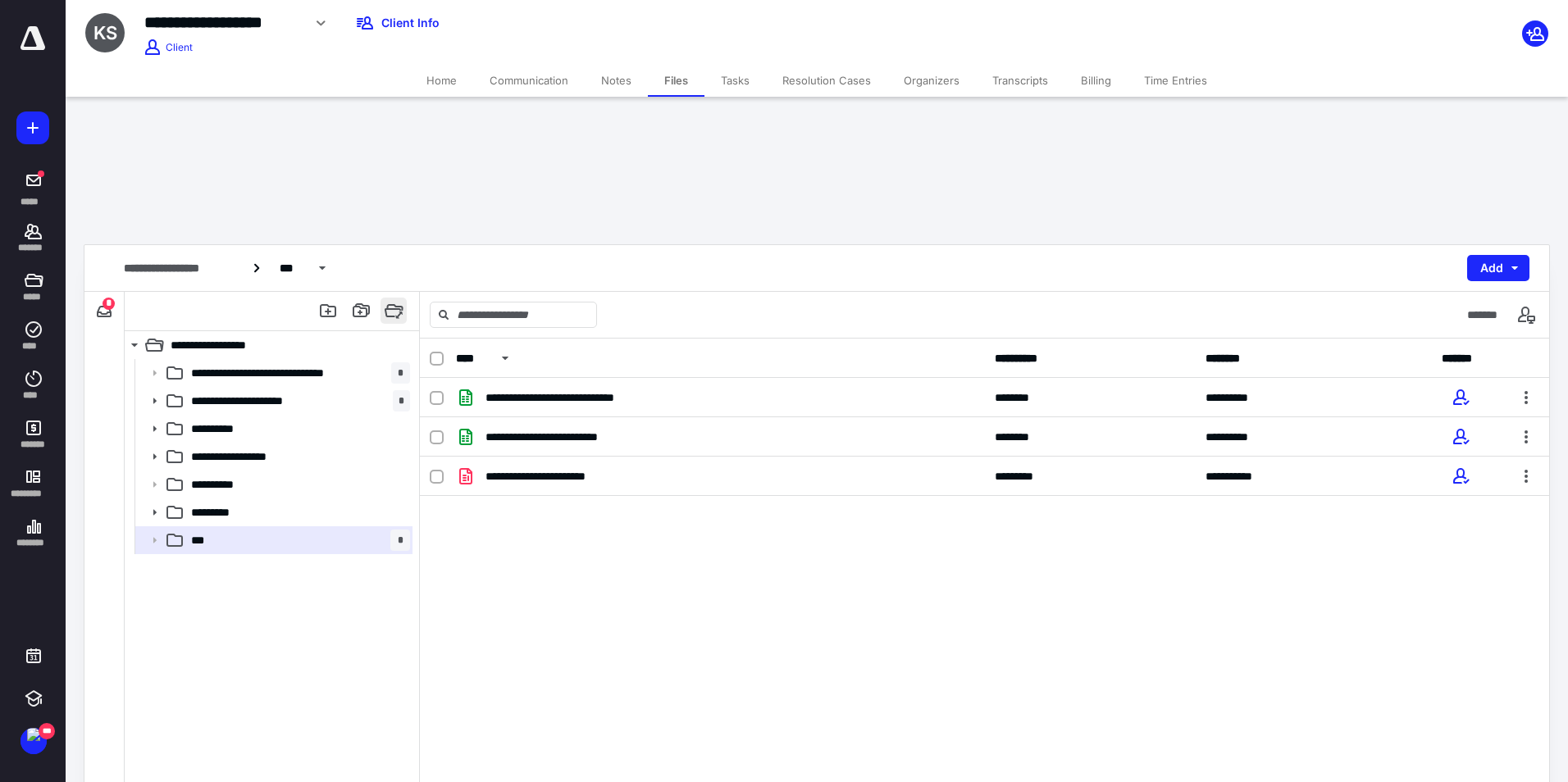 click at bounding box center (394, 311) 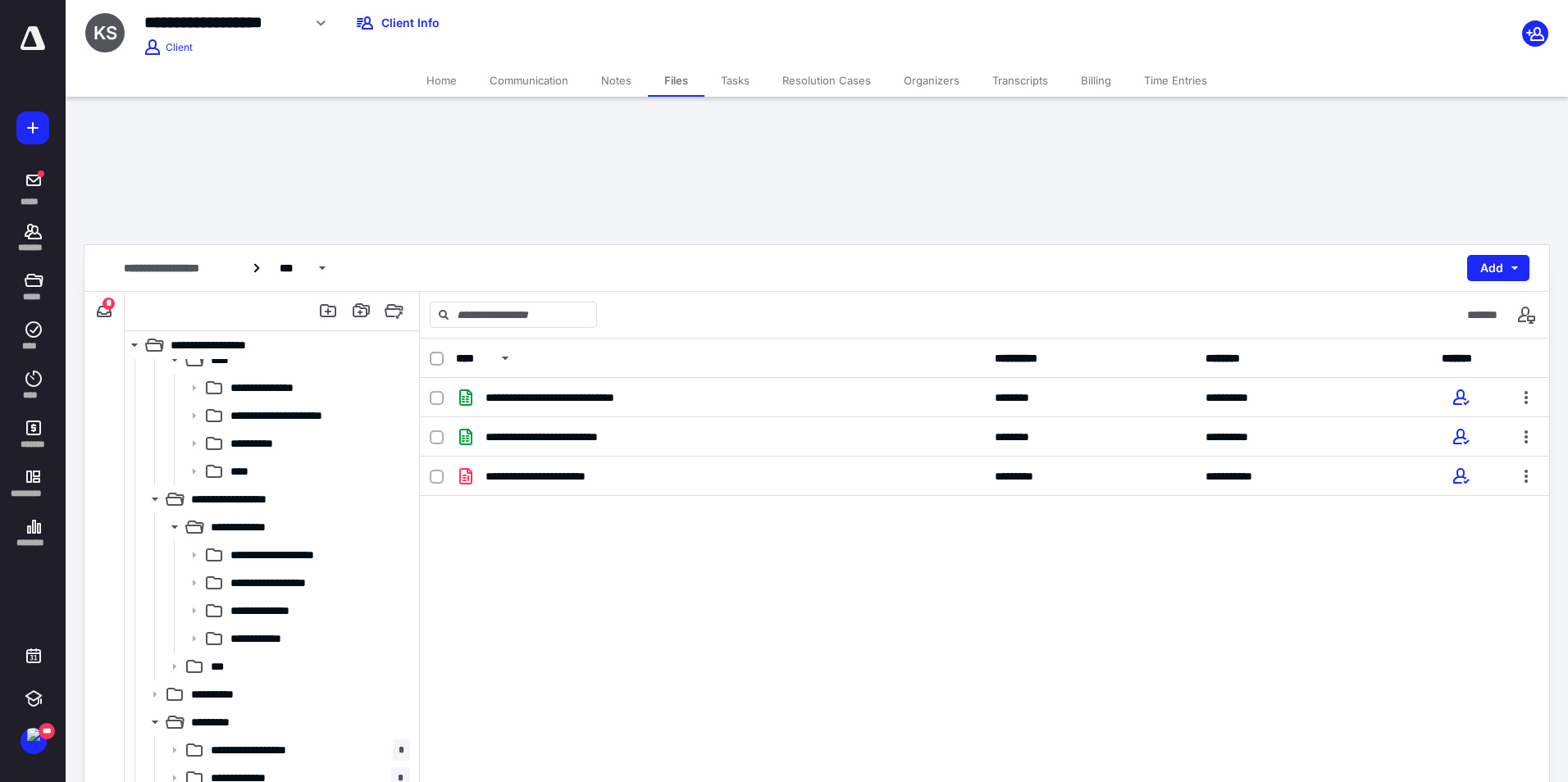 scroll, scrollTop: 566, scrollLeft: 0, axis: vertical 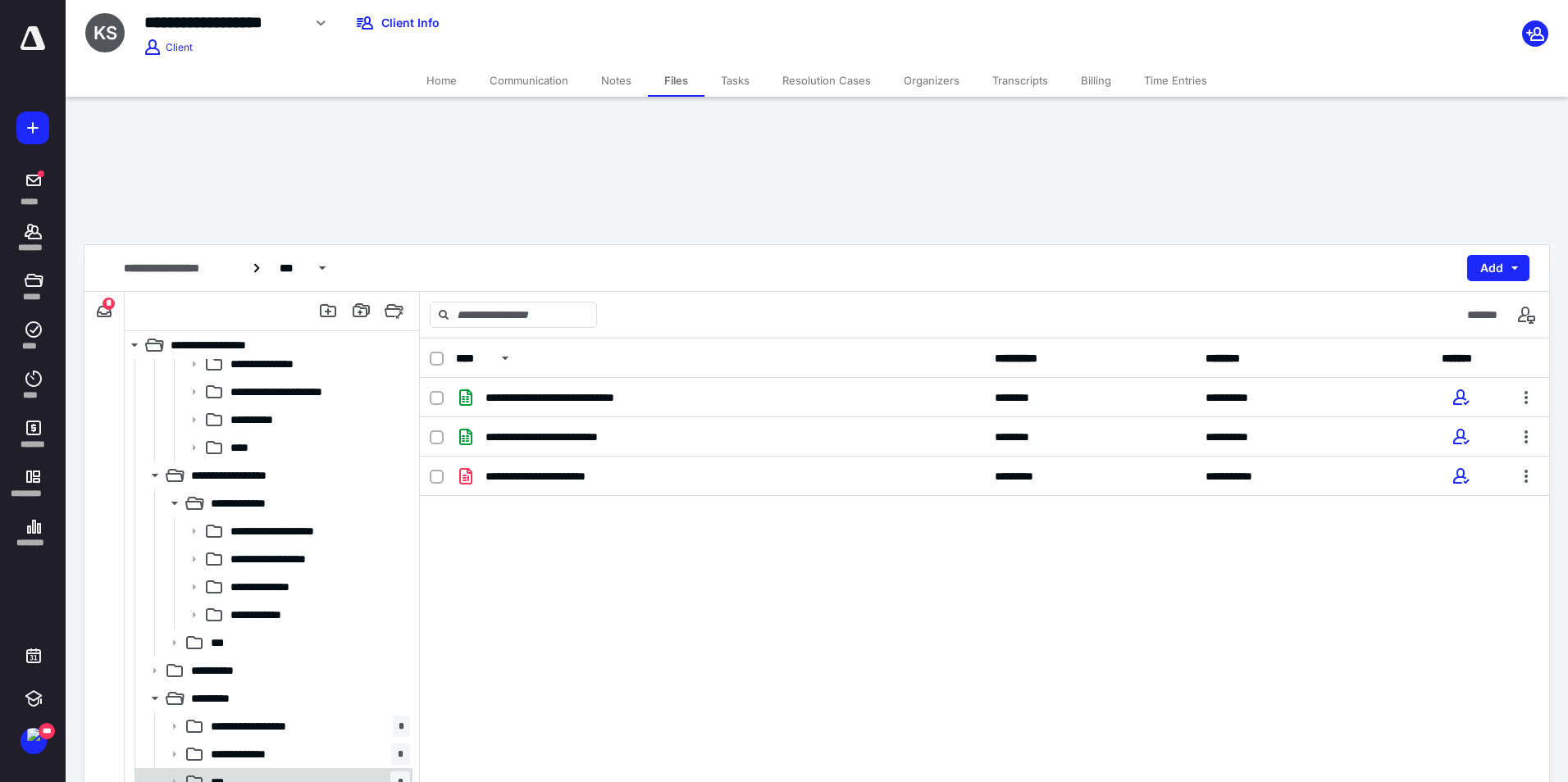 click on "*** *" at bounding box center [272, 782] 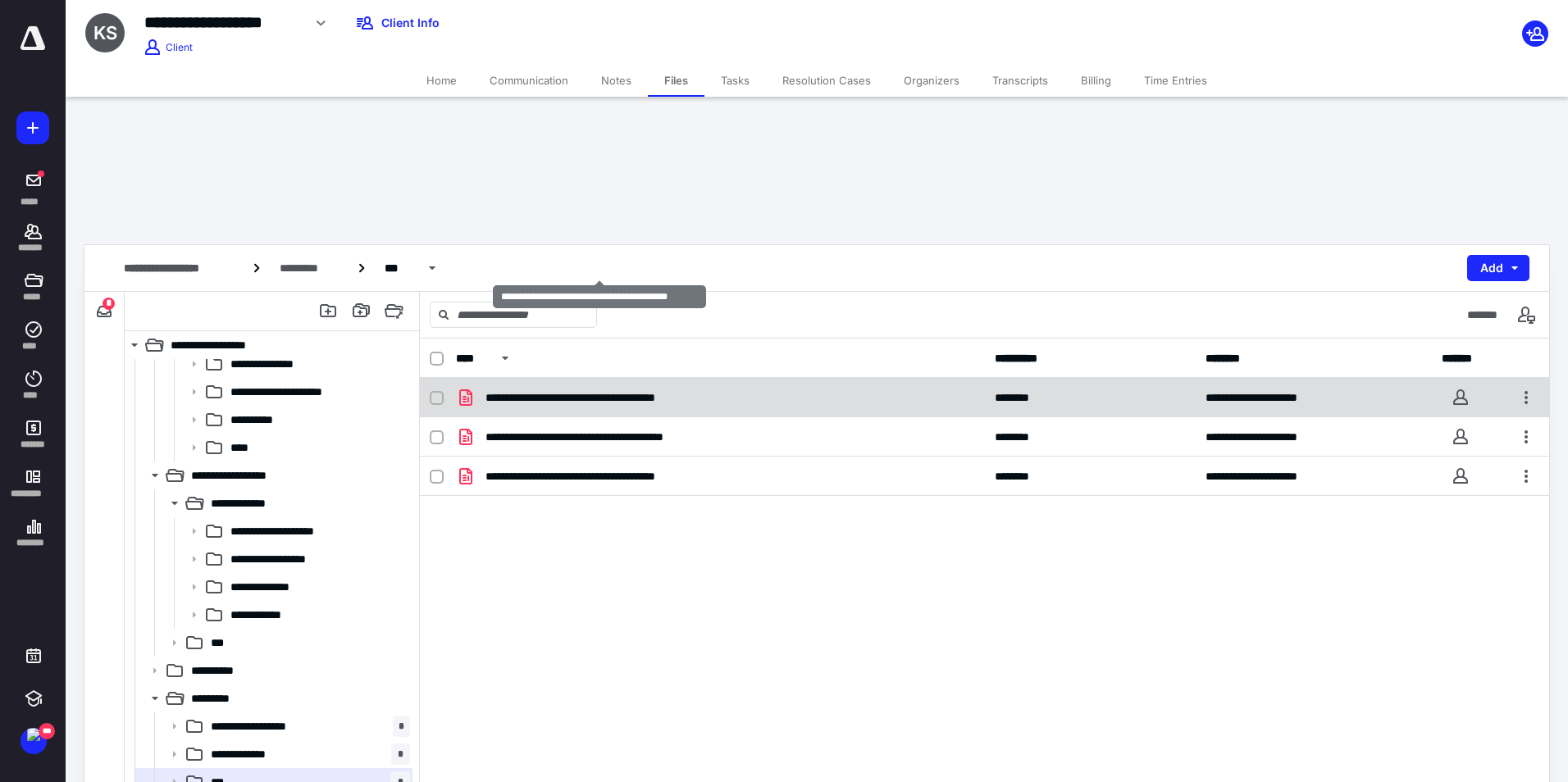 click on "**********" at bounding box center (599, 398) 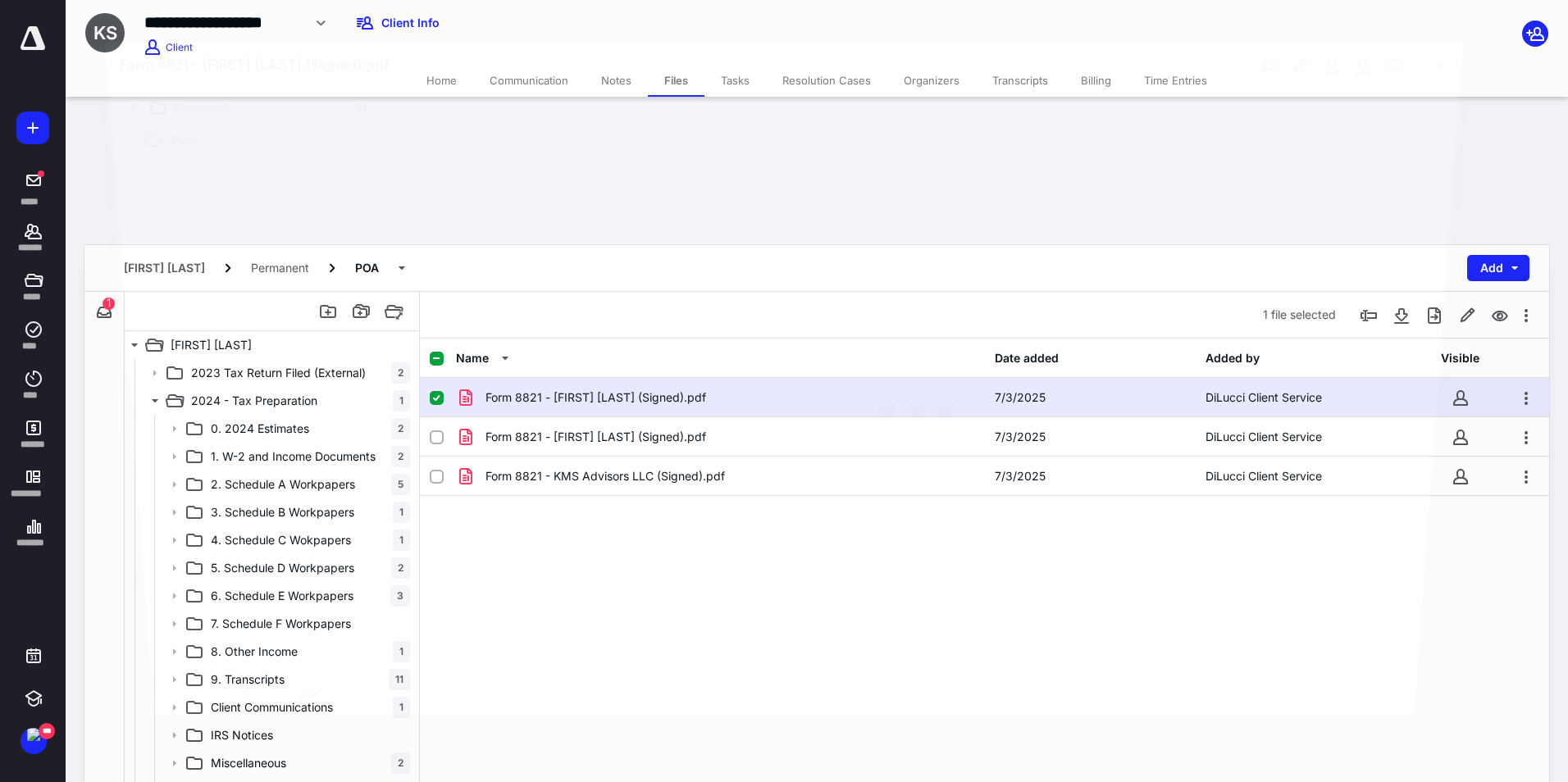 scroll, scrollTop: 566, scrollLeft: 0, axis: vertical 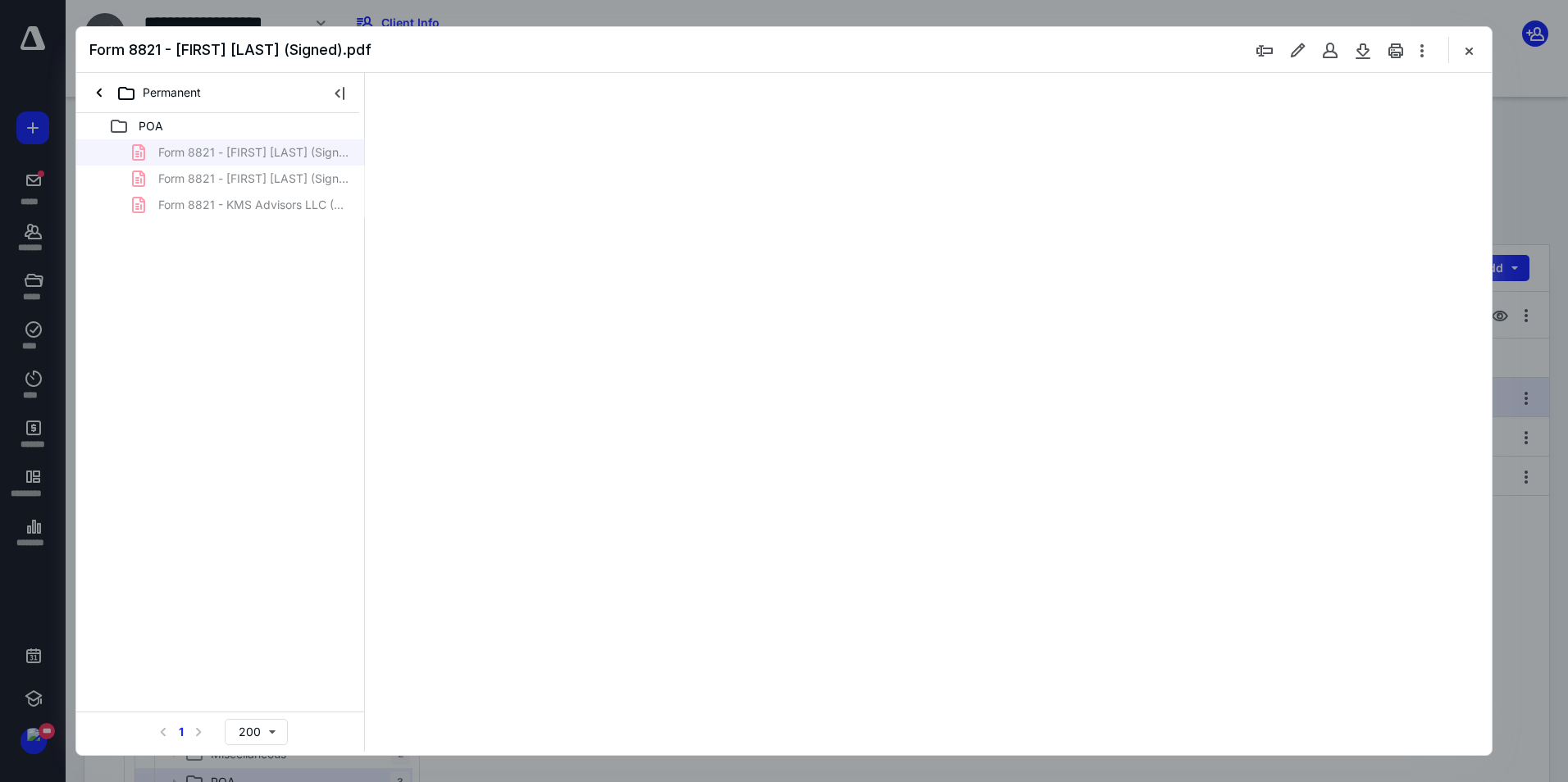 type on "220" 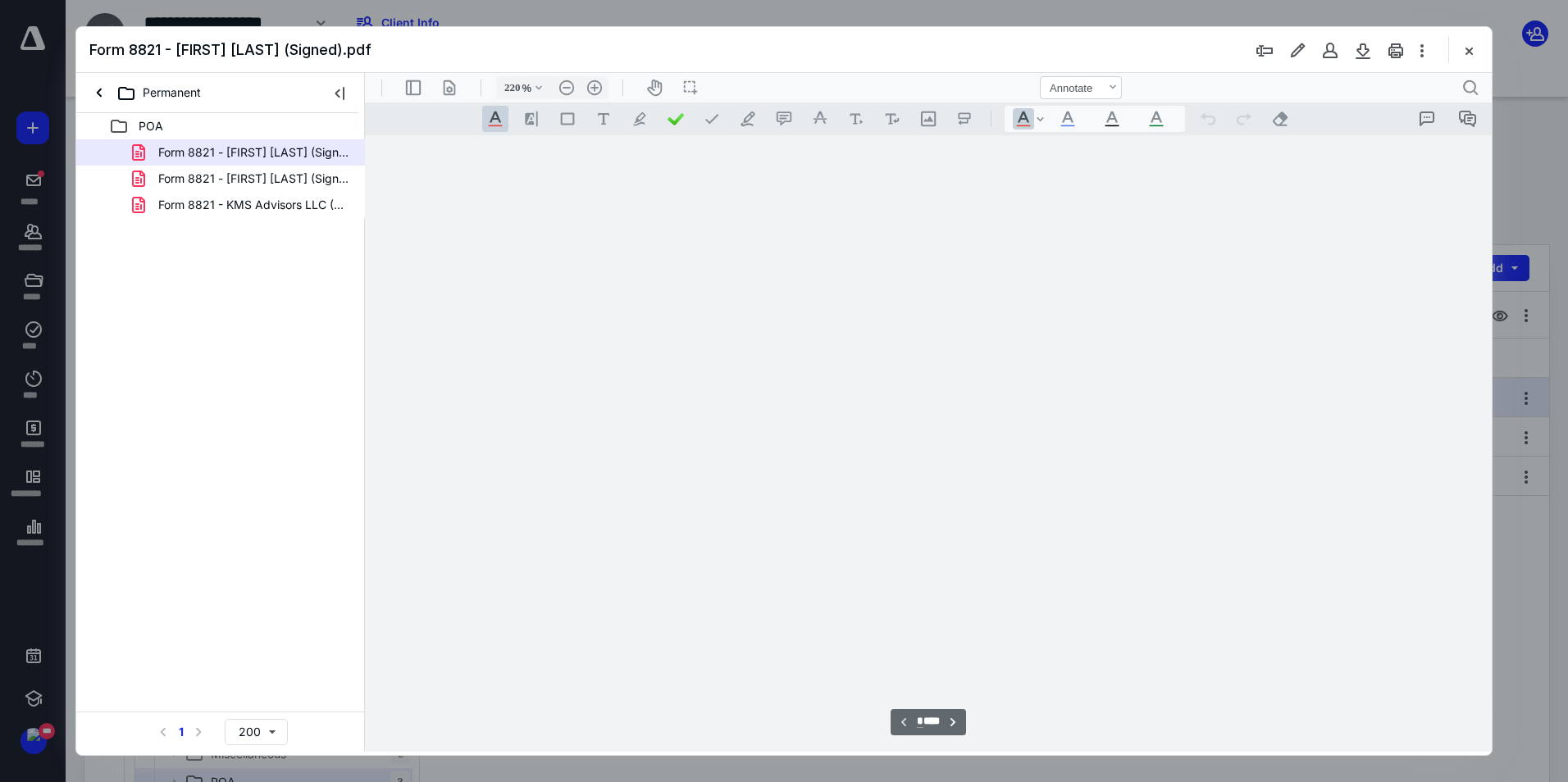scroll, scrollTop: 70, scrollLeft: 0, axis: vertical 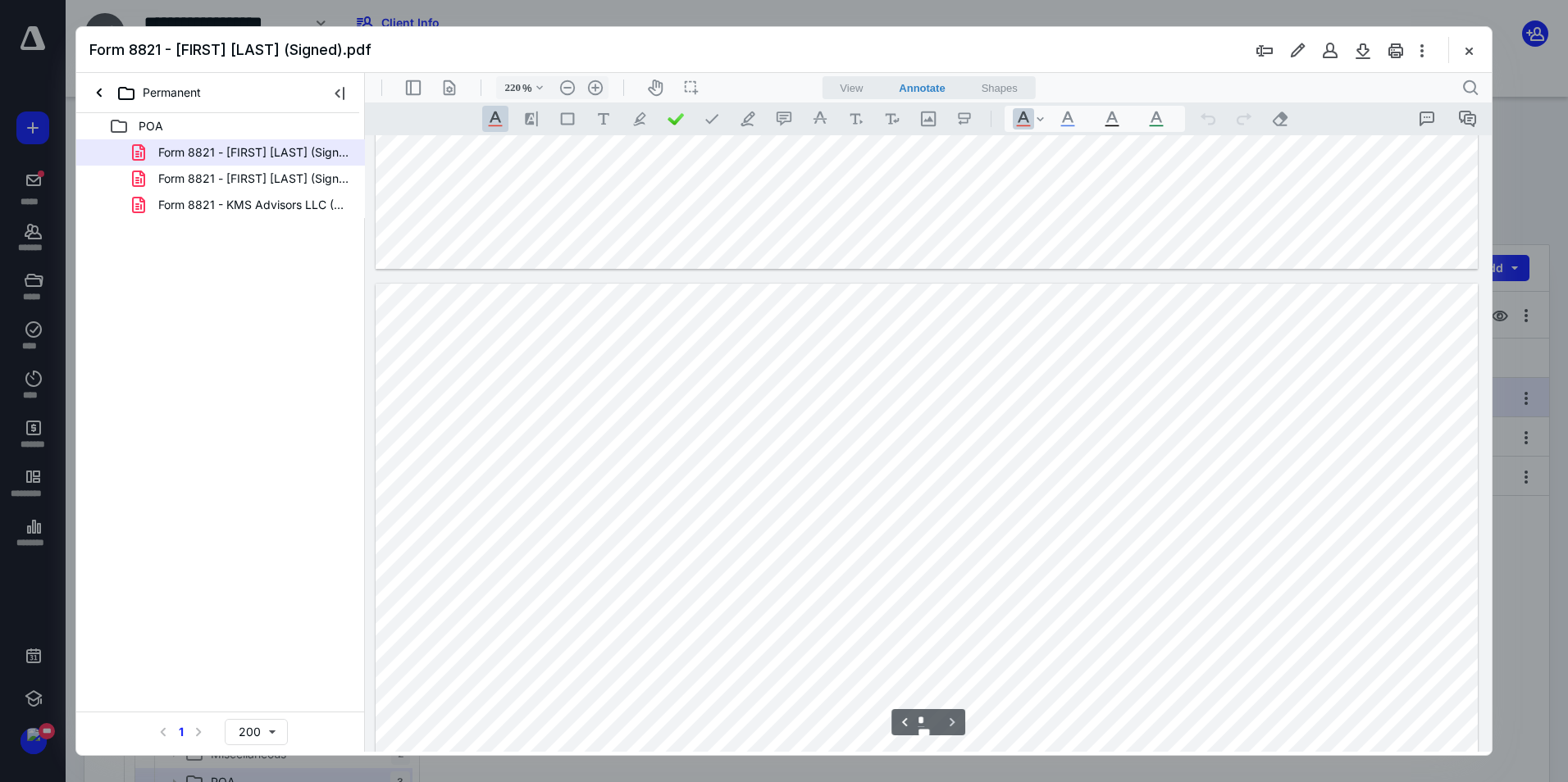 type on "*" 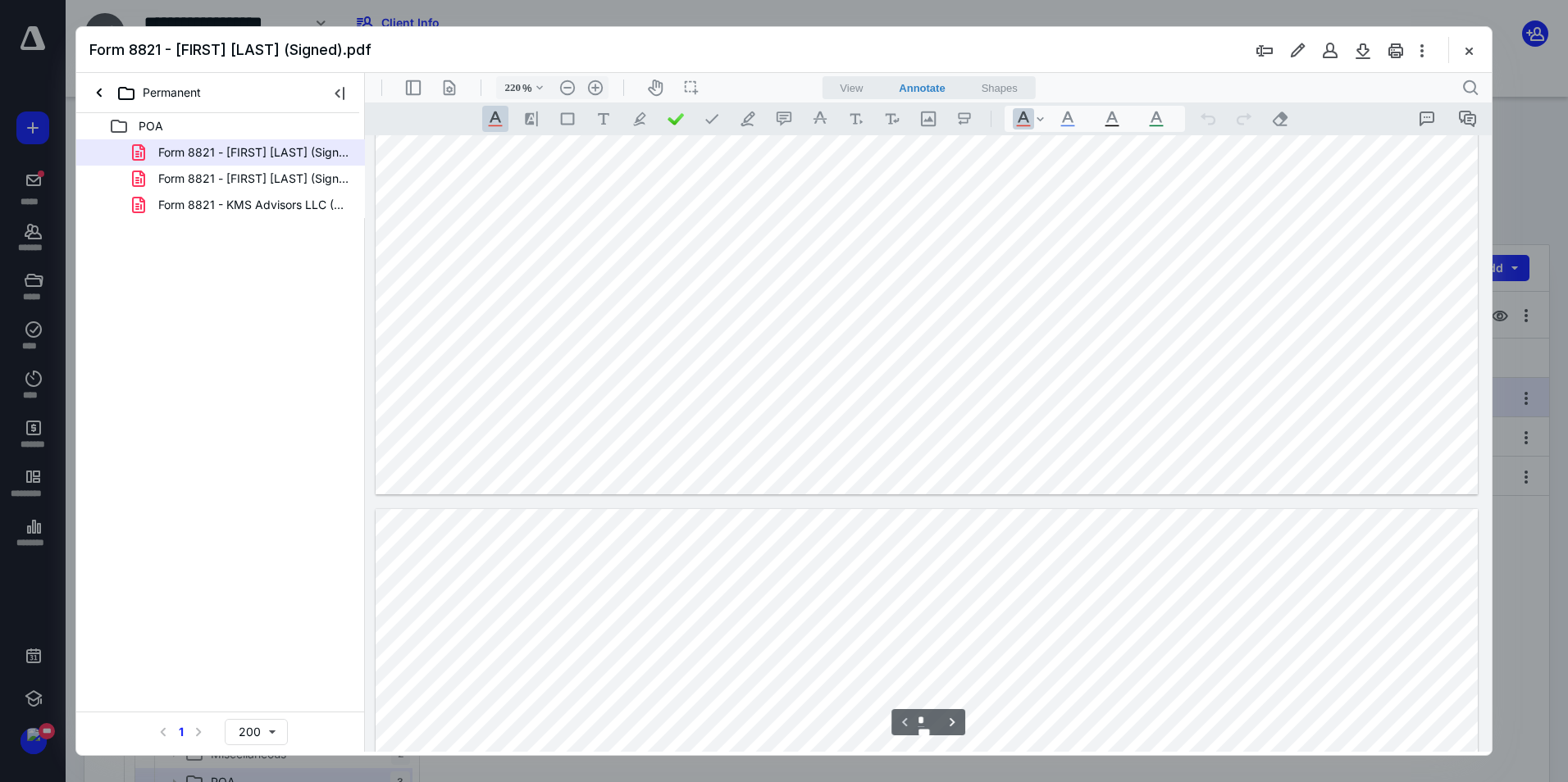 scroll, scrollTop: 971, scrollLeft: 0, axis: vertical 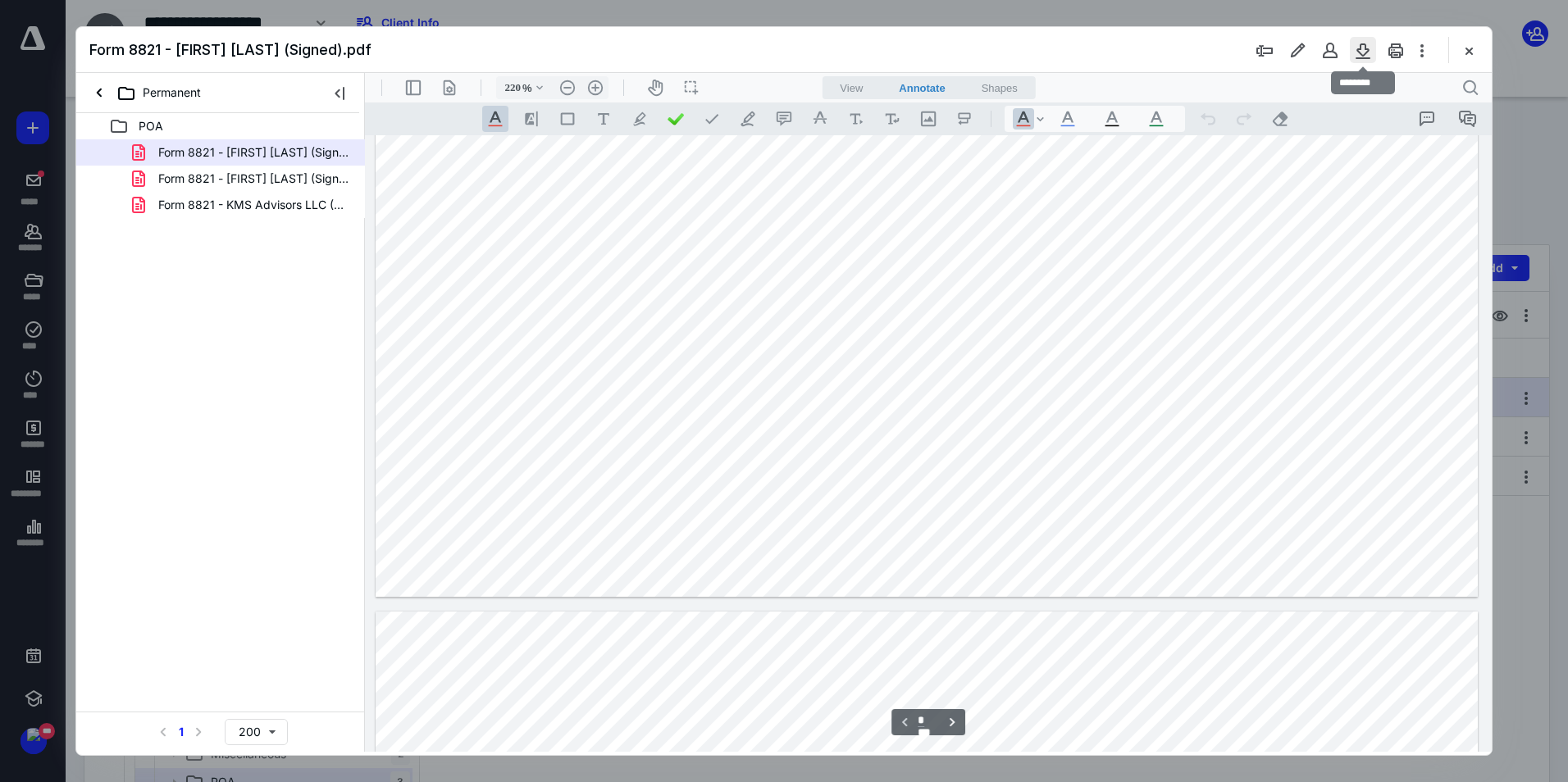 click at bounding box center [1363, 50] 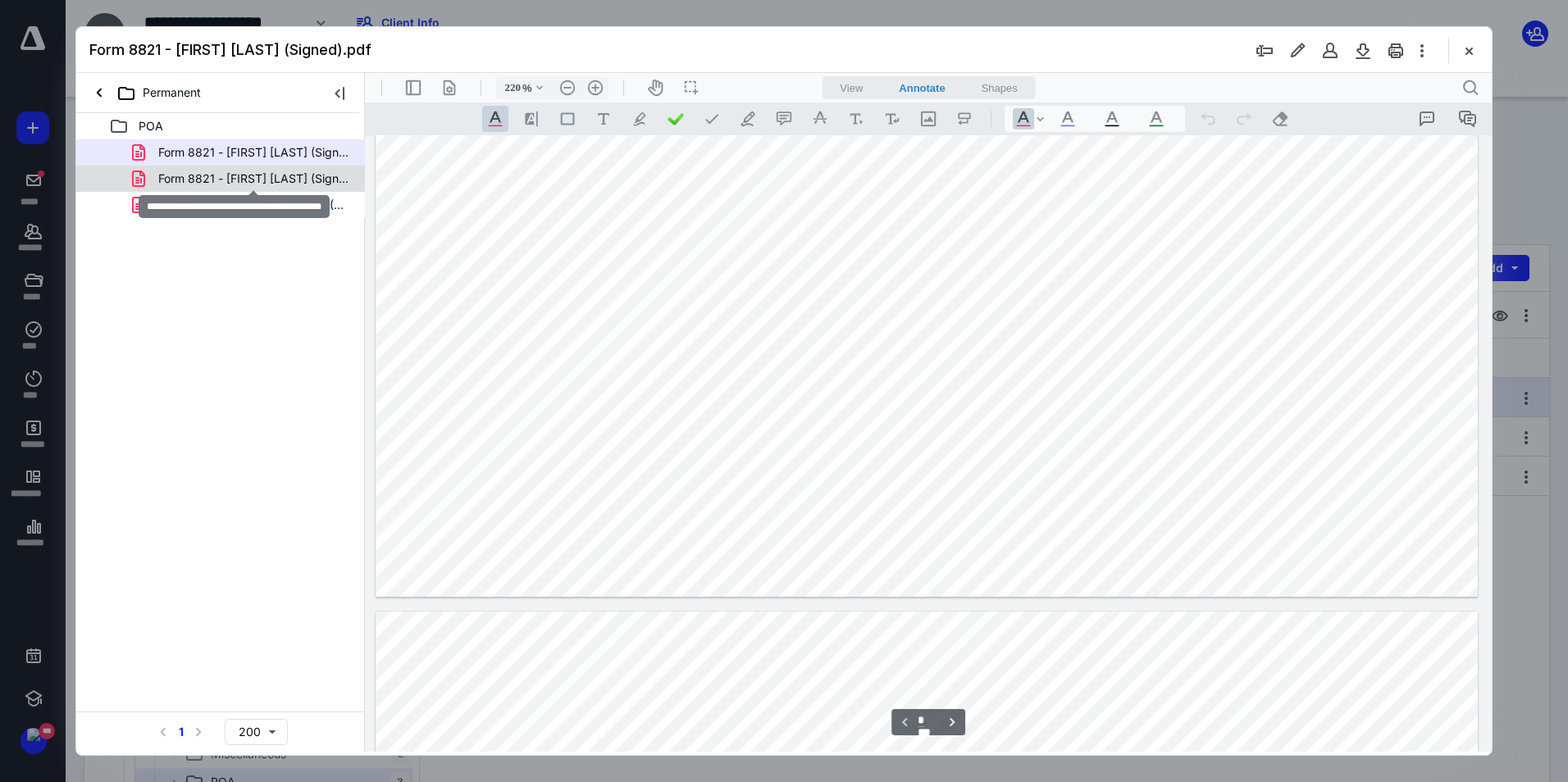 click on "Form 8821 - [FIRST] [LAST] (Signed).pdf" at bounding box center [253, 179] 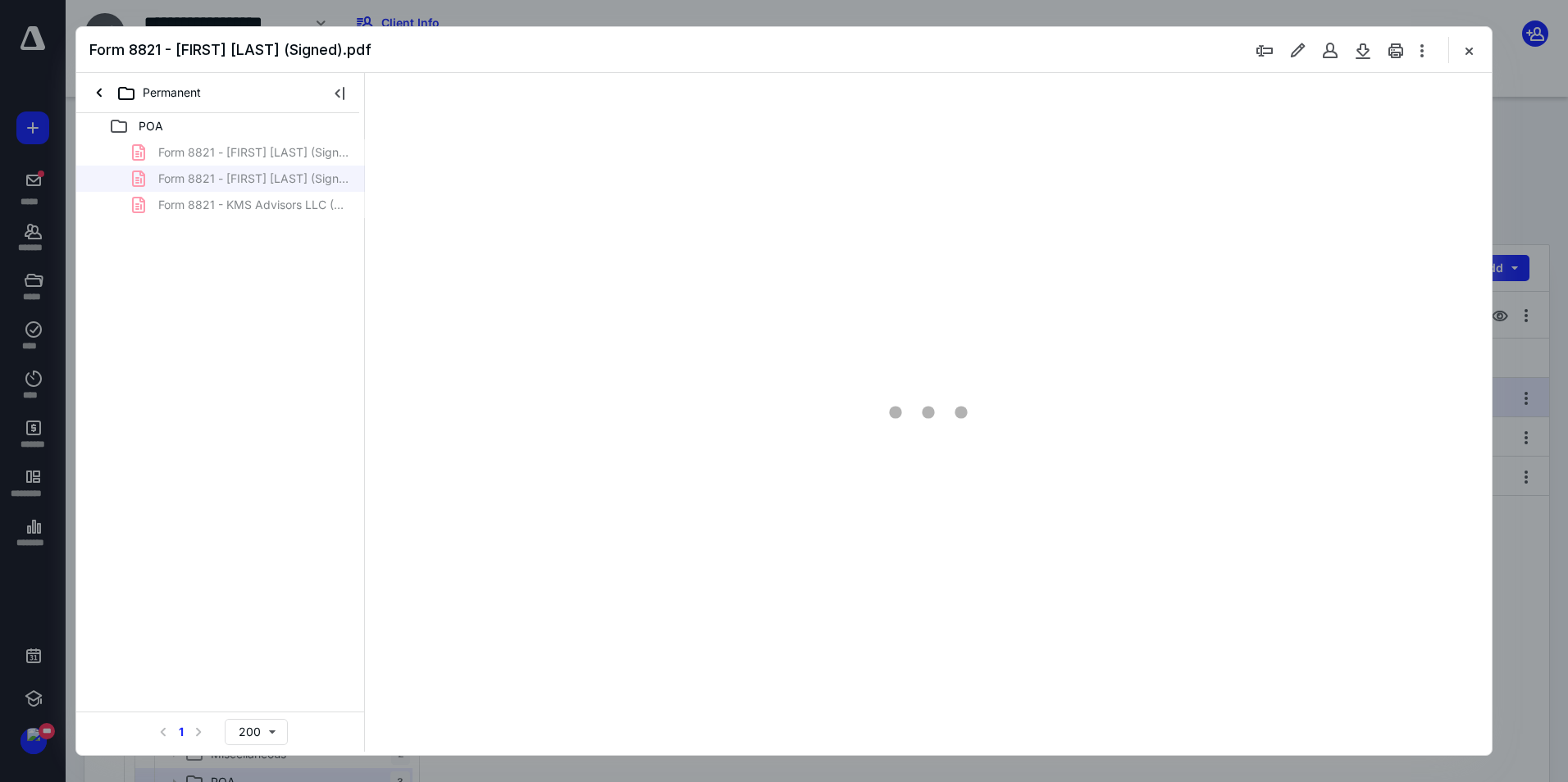 type on "220" 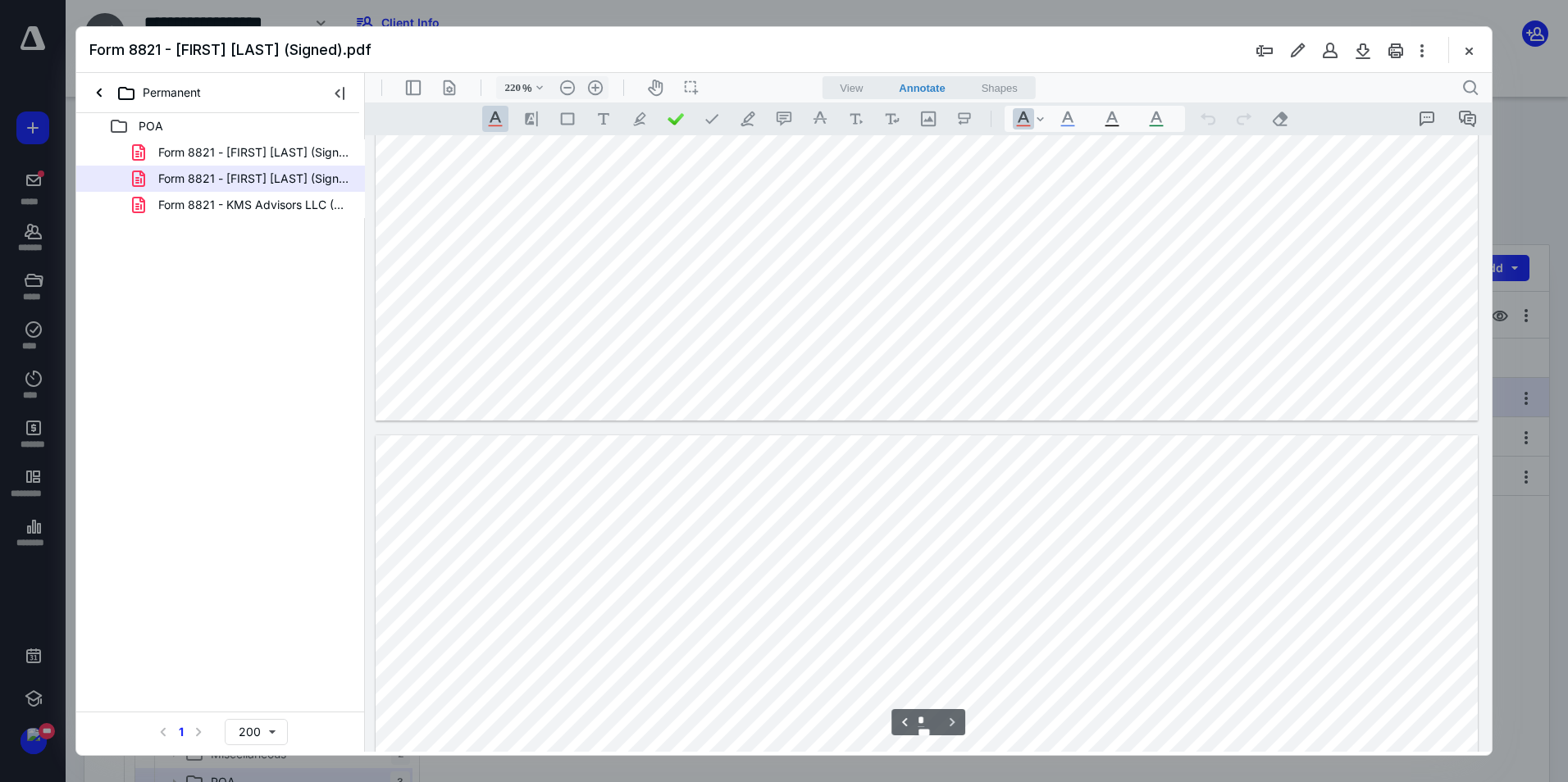 scroll, scrollTop: 738, scrollLeft: 0, axis: vertical 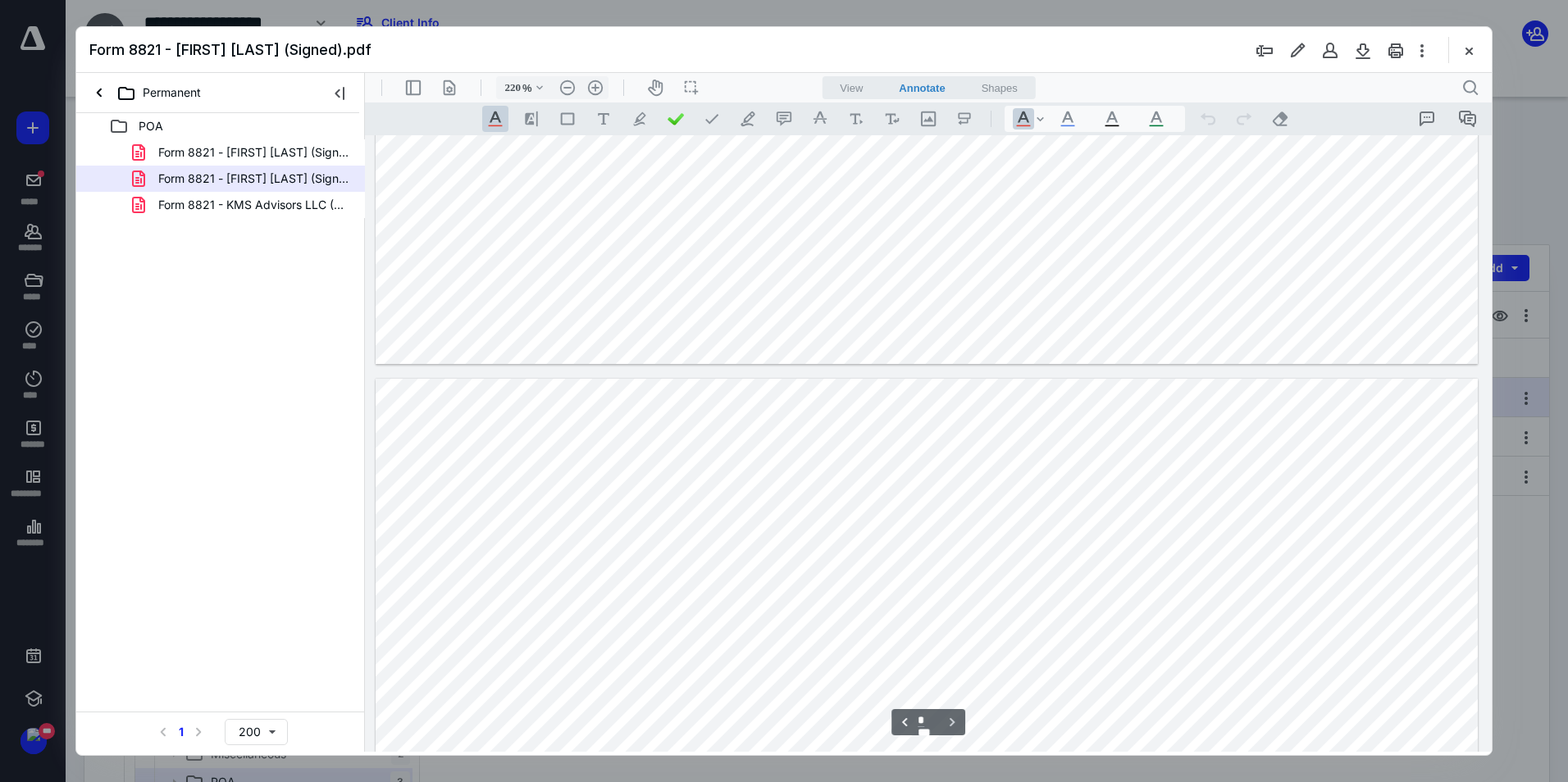 type on "*" 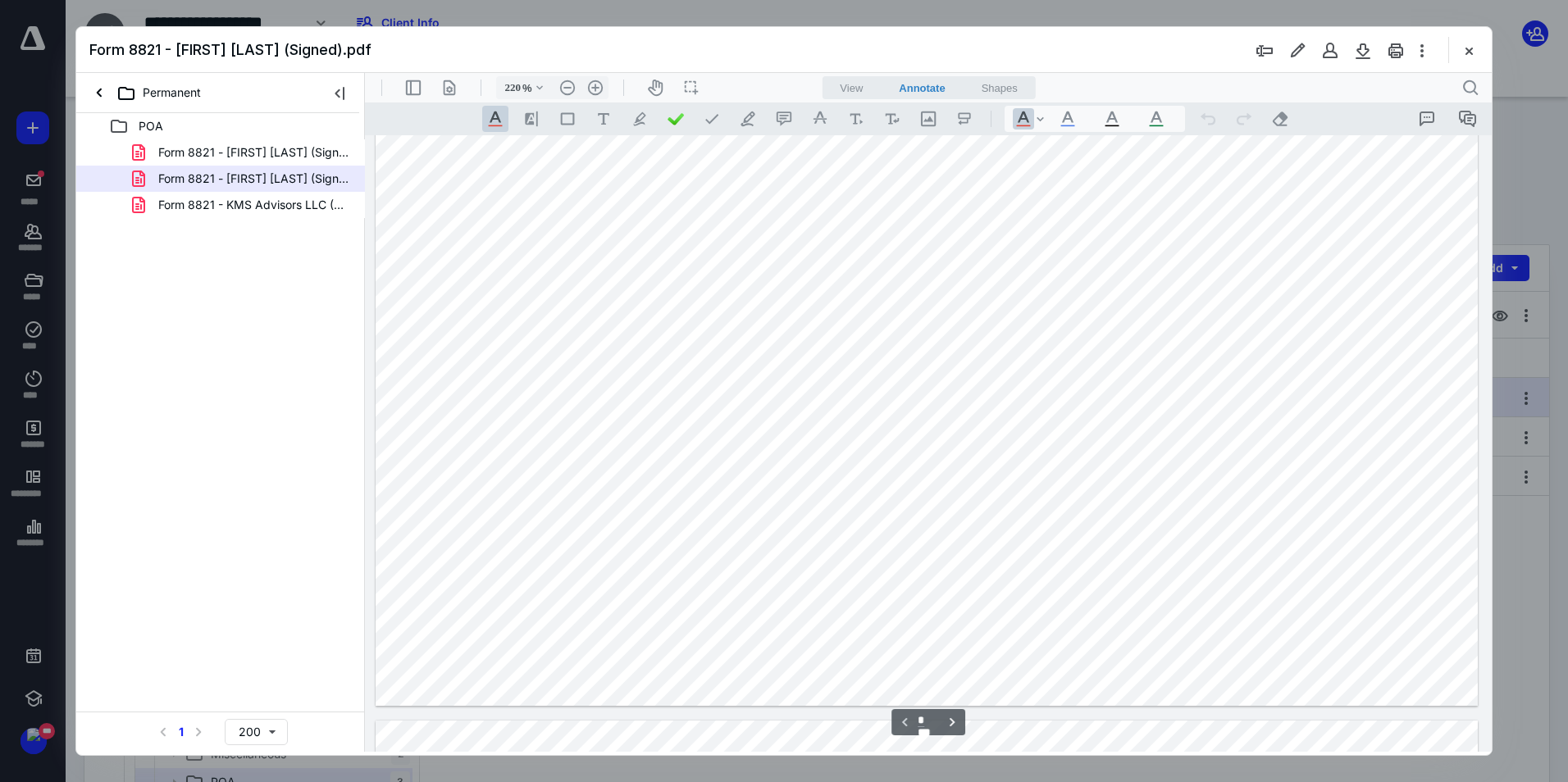 scroll, scrollTop: 707, scrollLeft: 0, axis: vertical 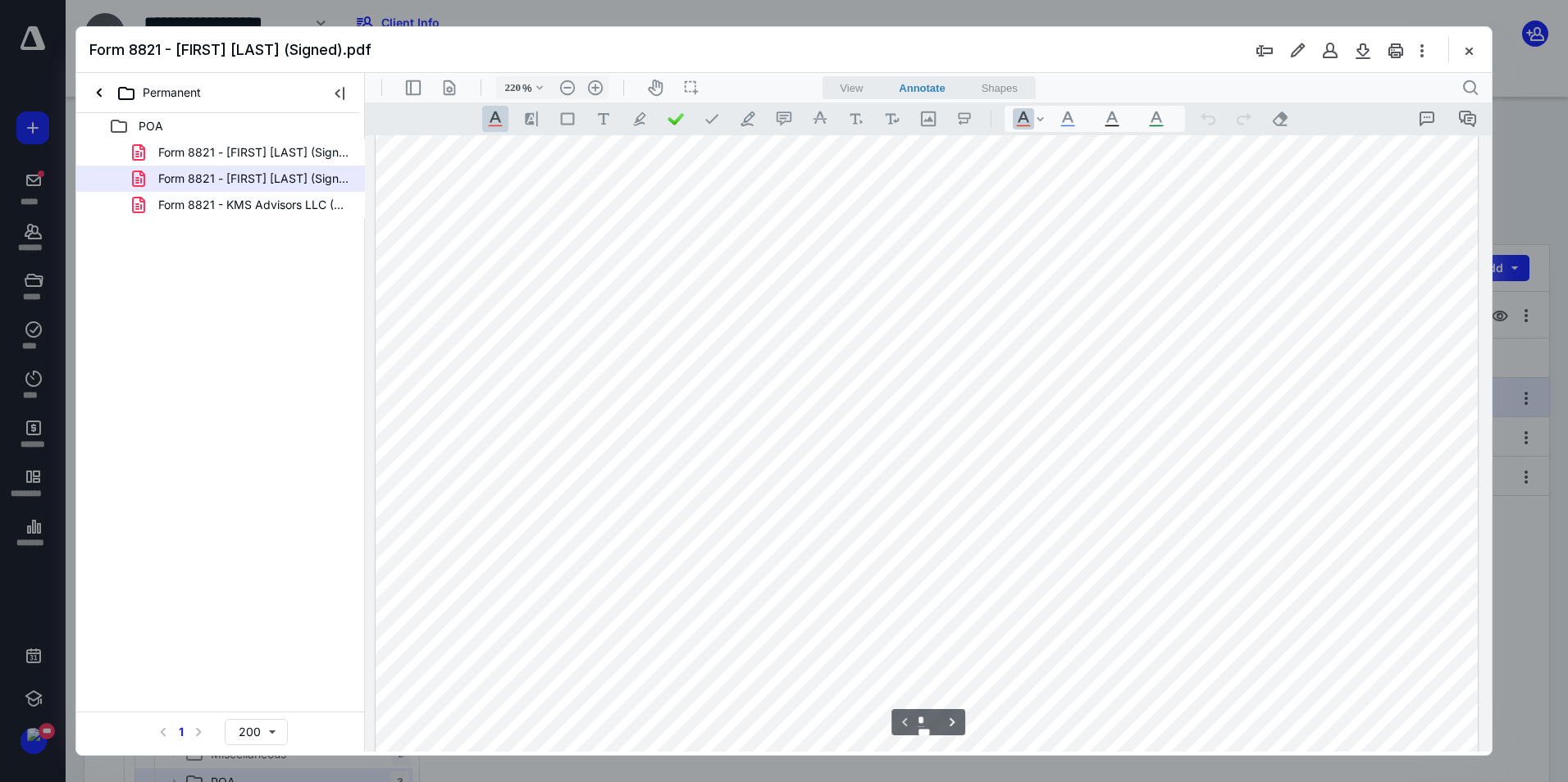 click at bounding box center (927, 149) 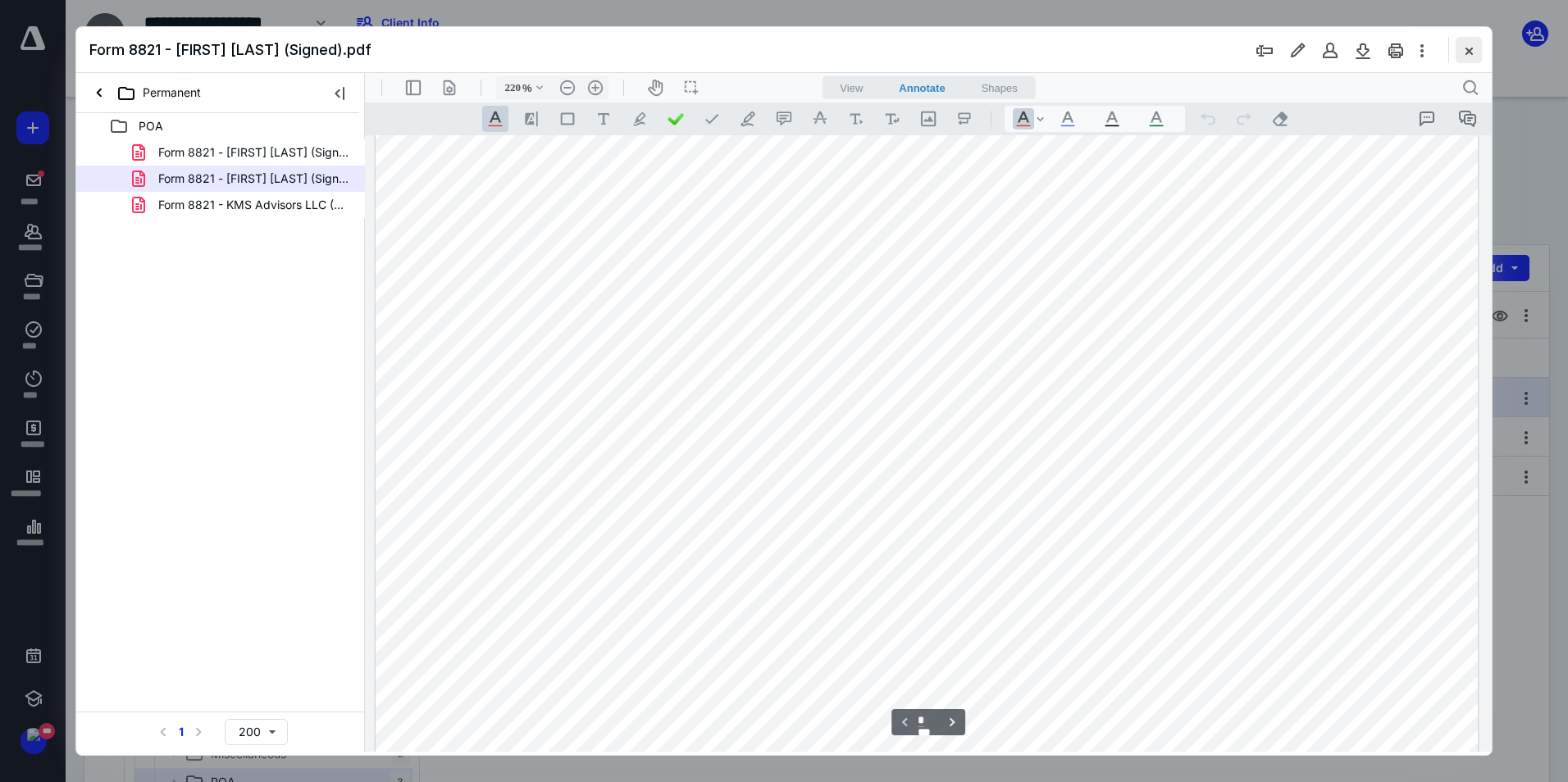 click at bounding box center [1469, 50] 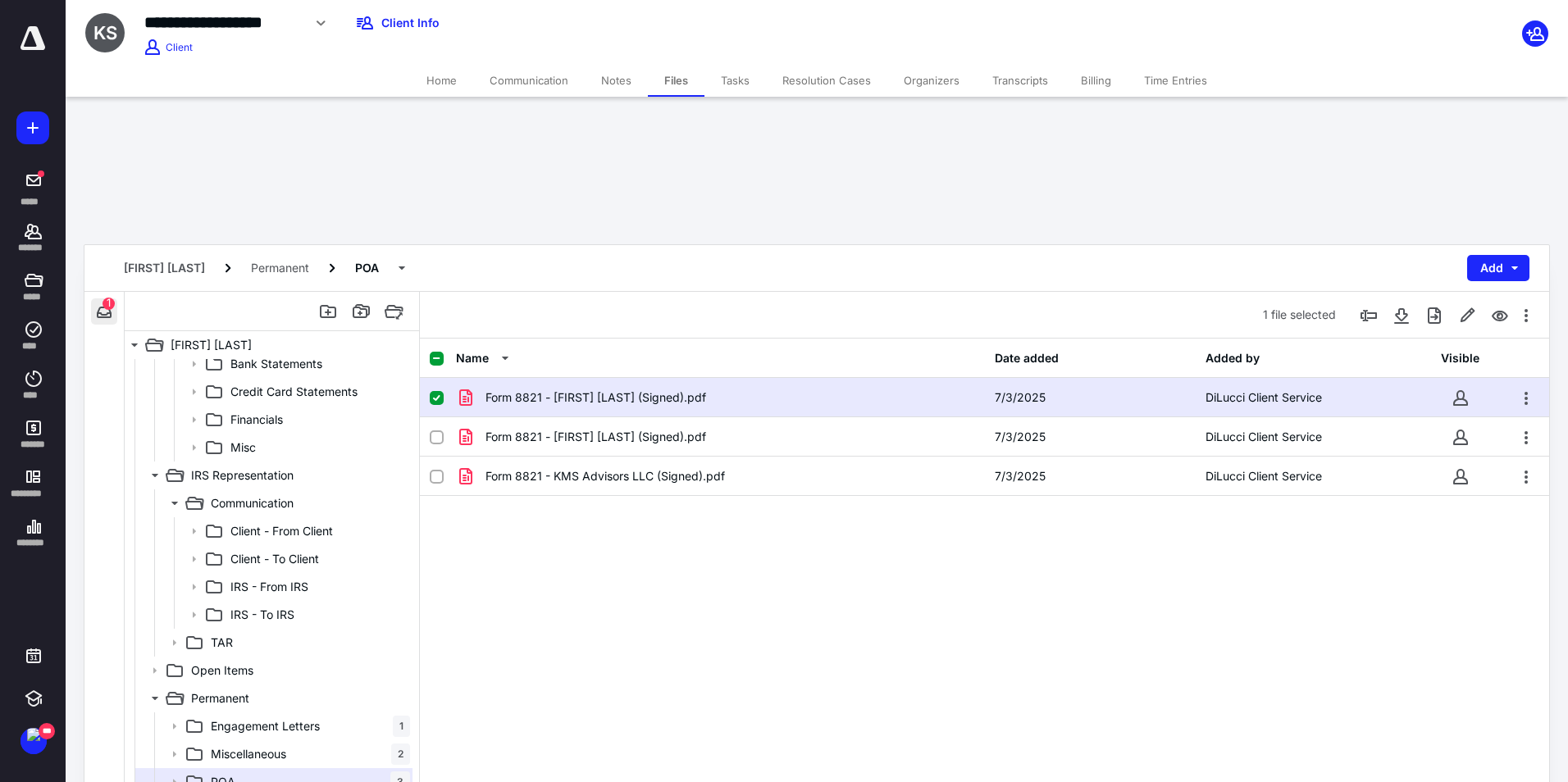 click at bounding box center [104, 311] 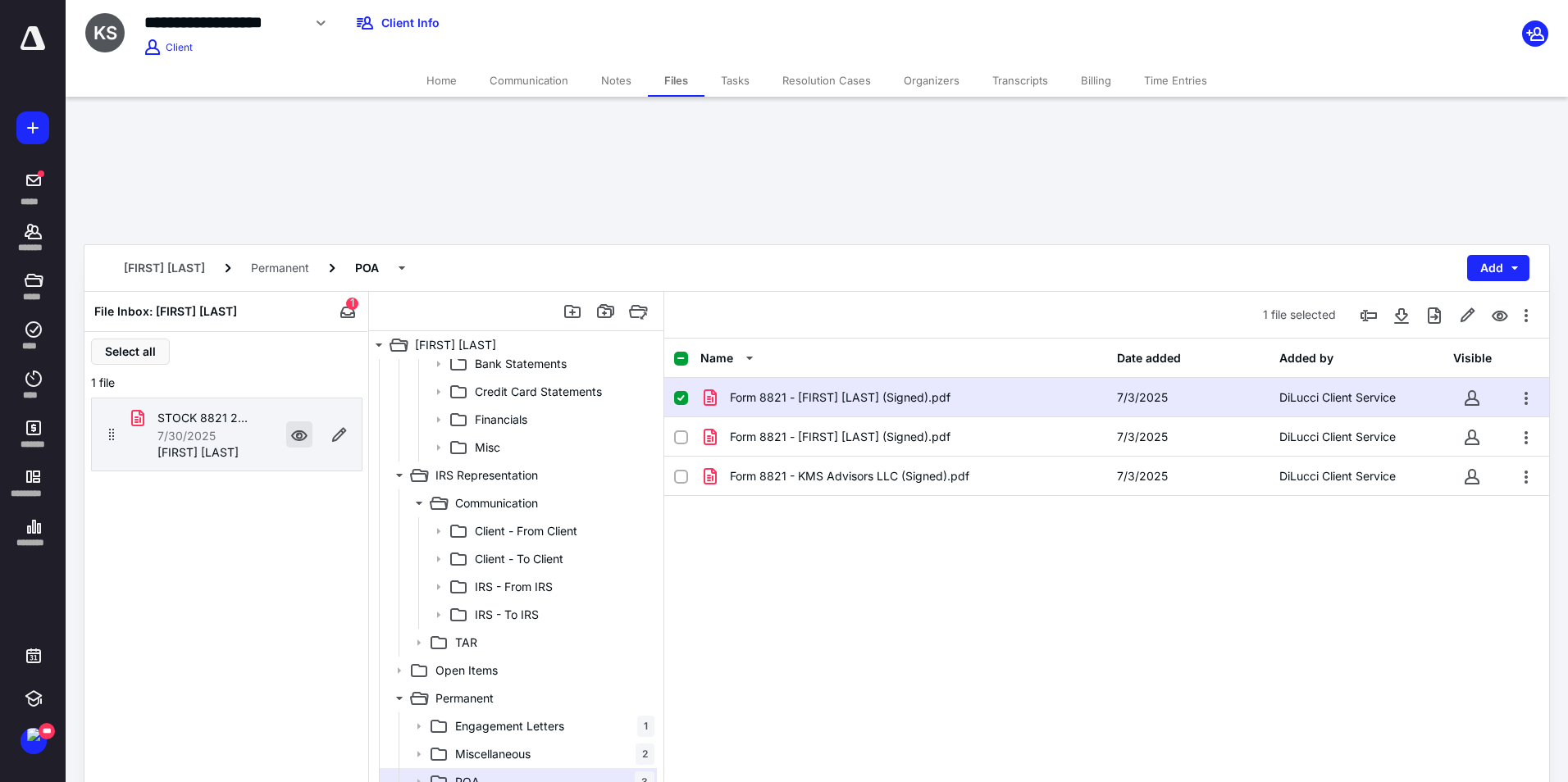 click at bounding box center [299, 434] 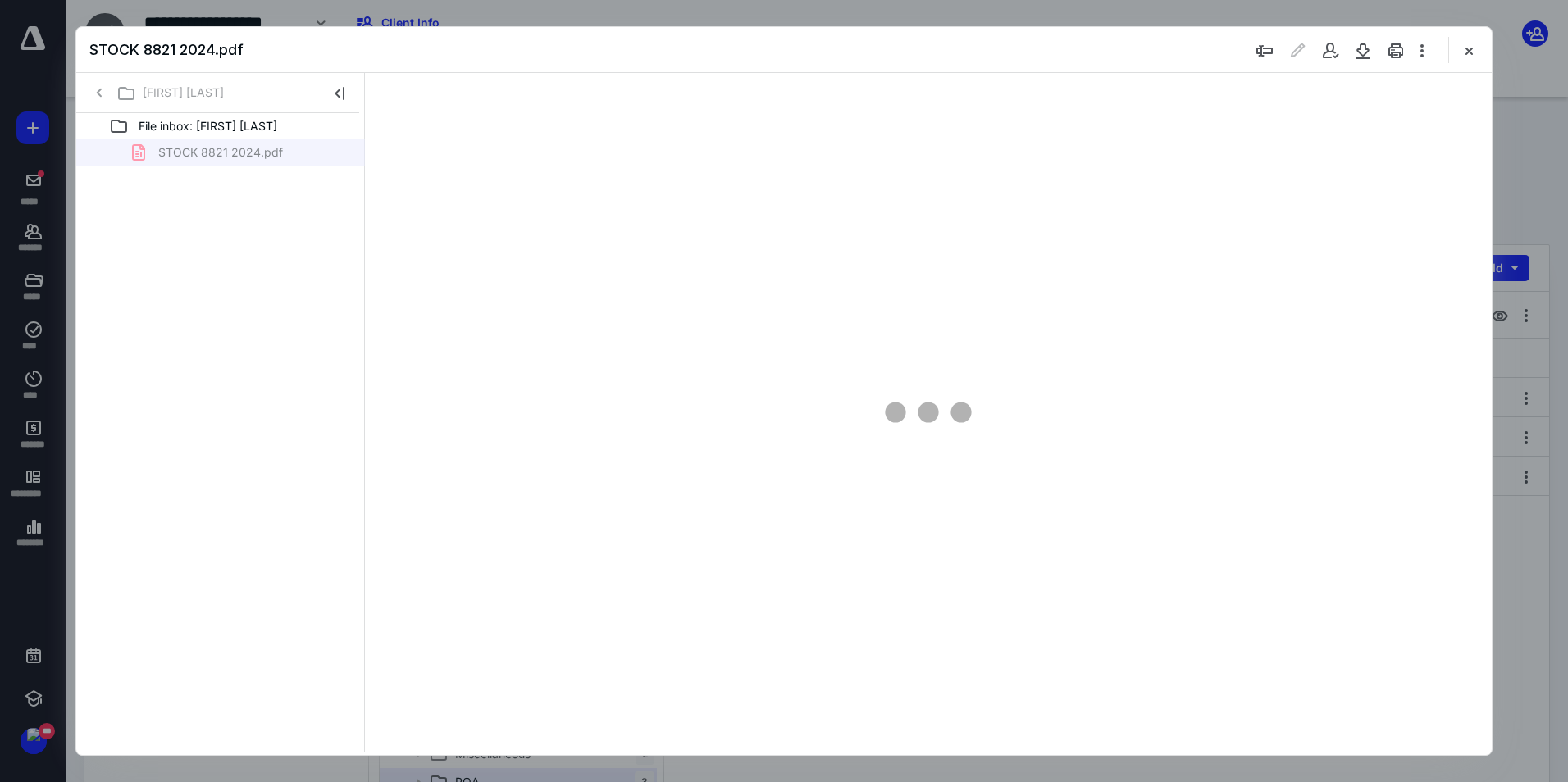 scroll, scrollTop: 0, scrollLeft: 0, axis: both 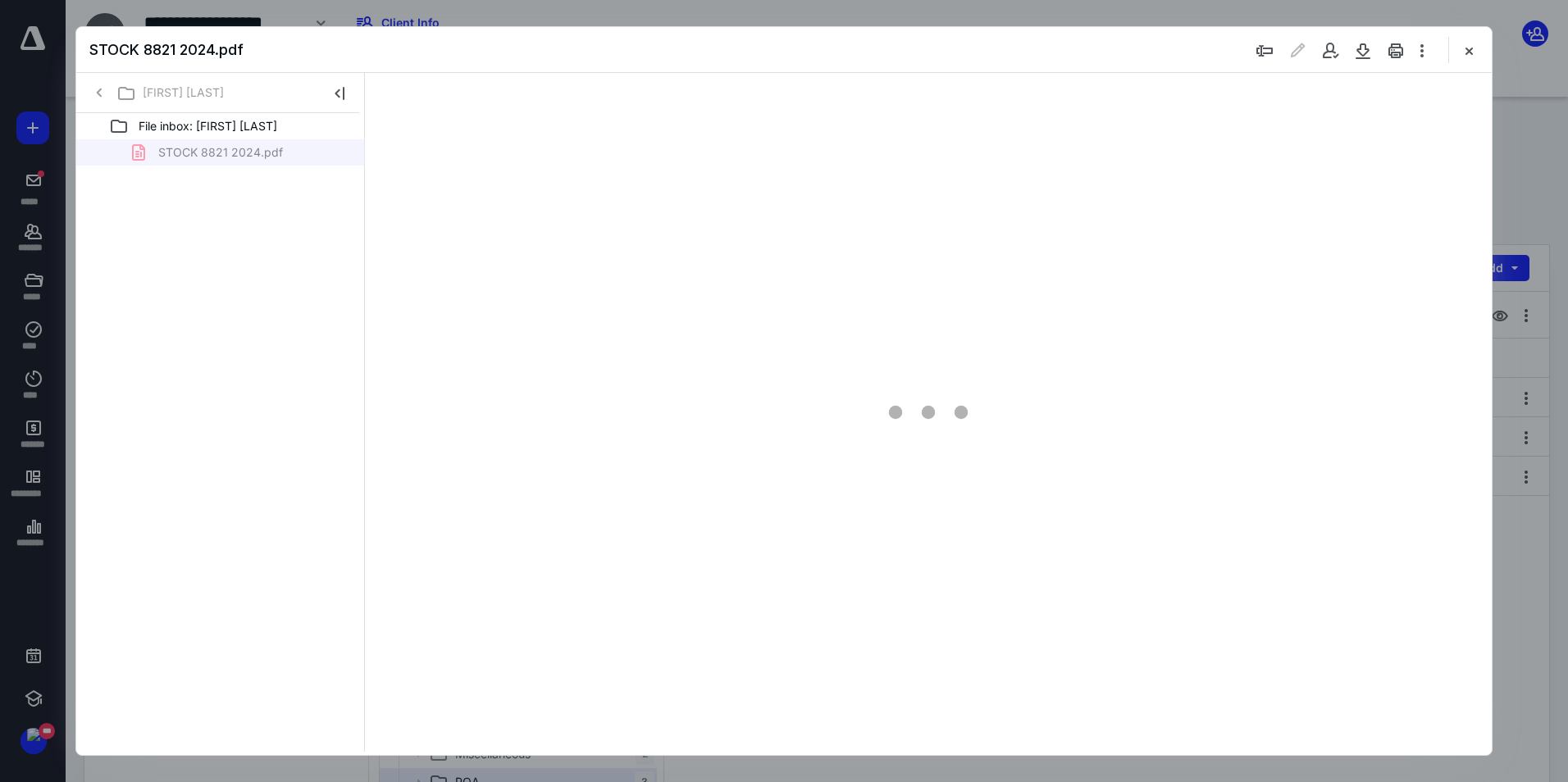 type on "62" 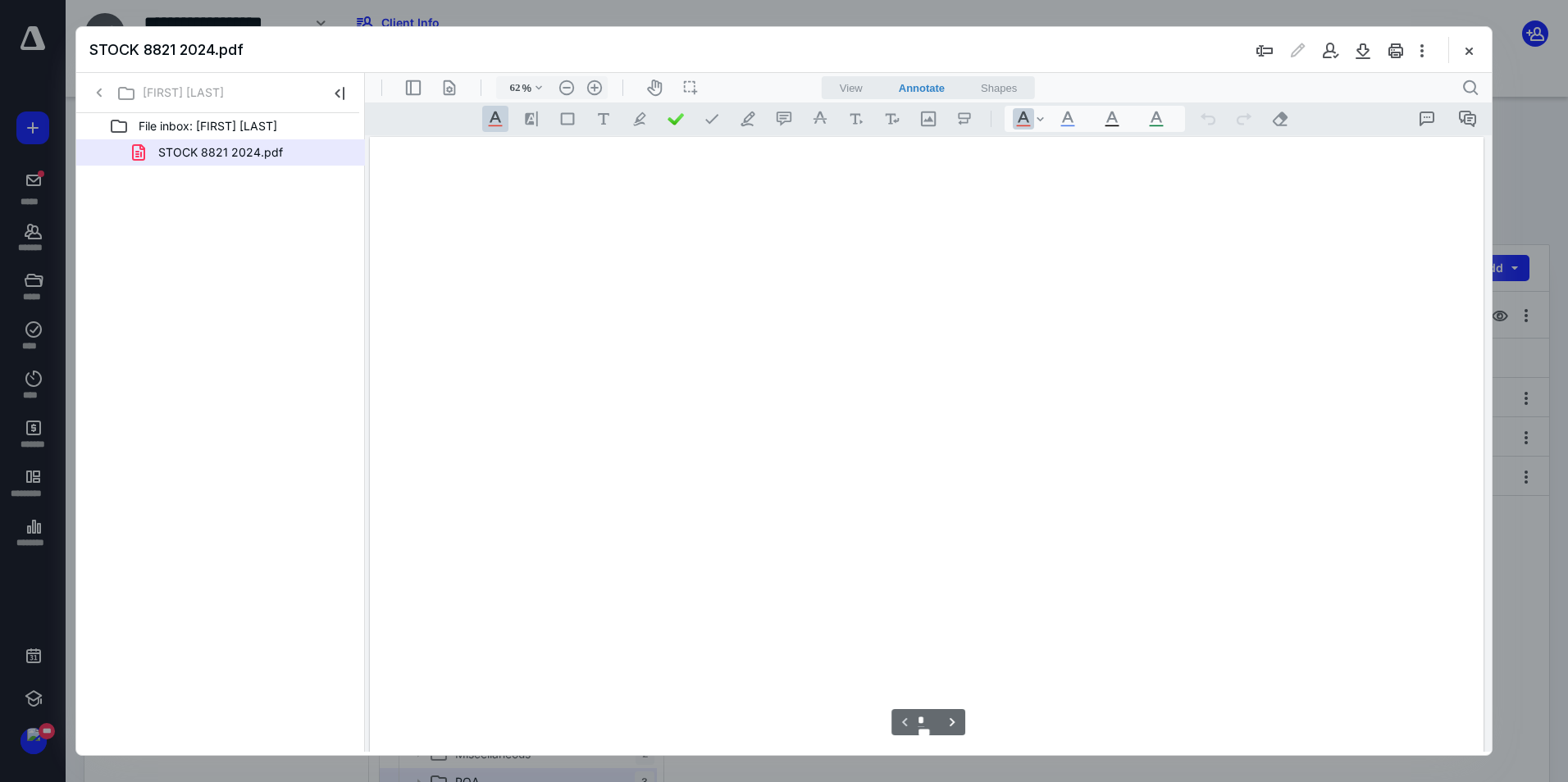 scroll, scrollTop: 64, scrollLeft: 0, axis: vertical 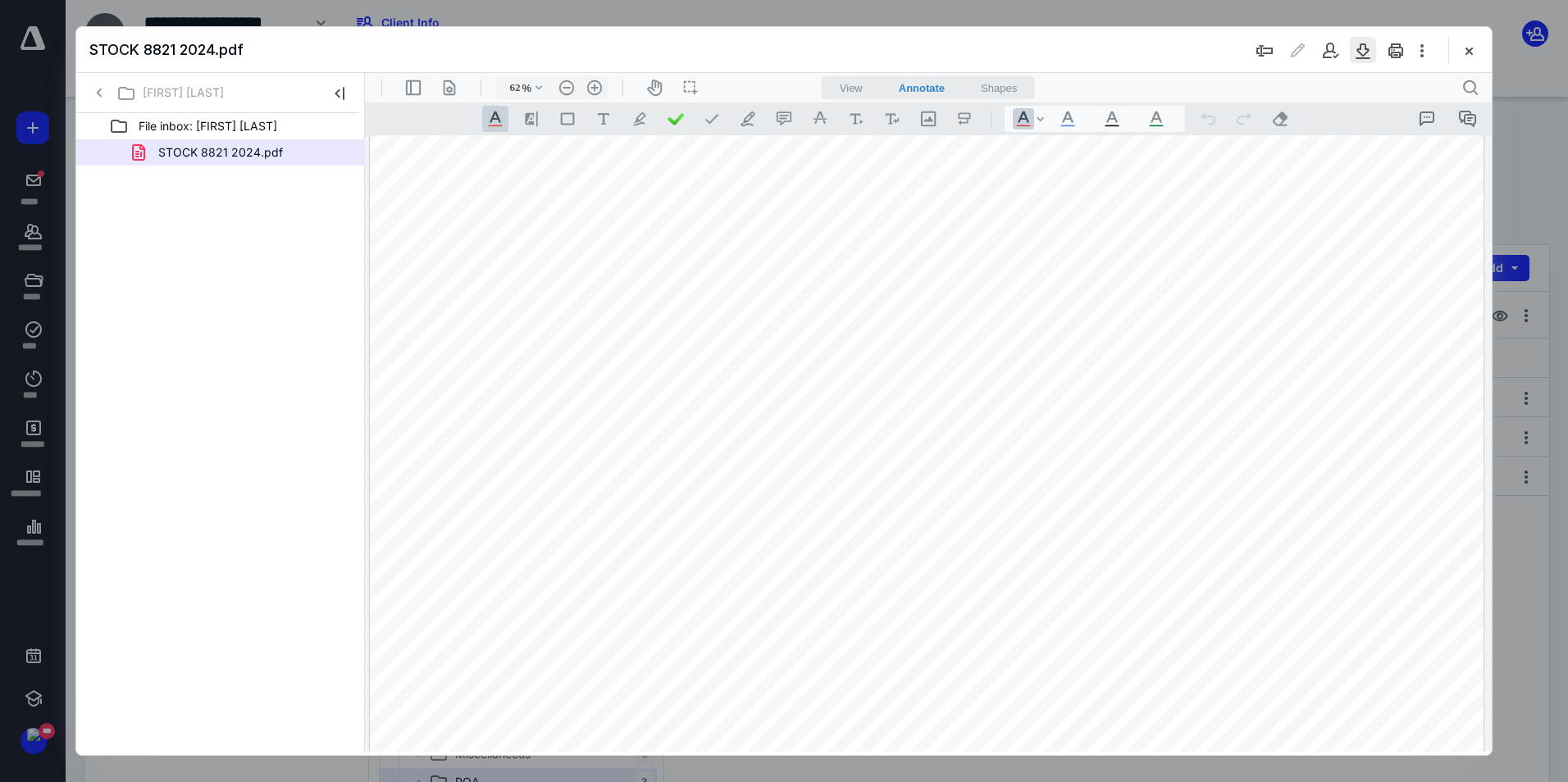 click at bounding box center [1363, 50] 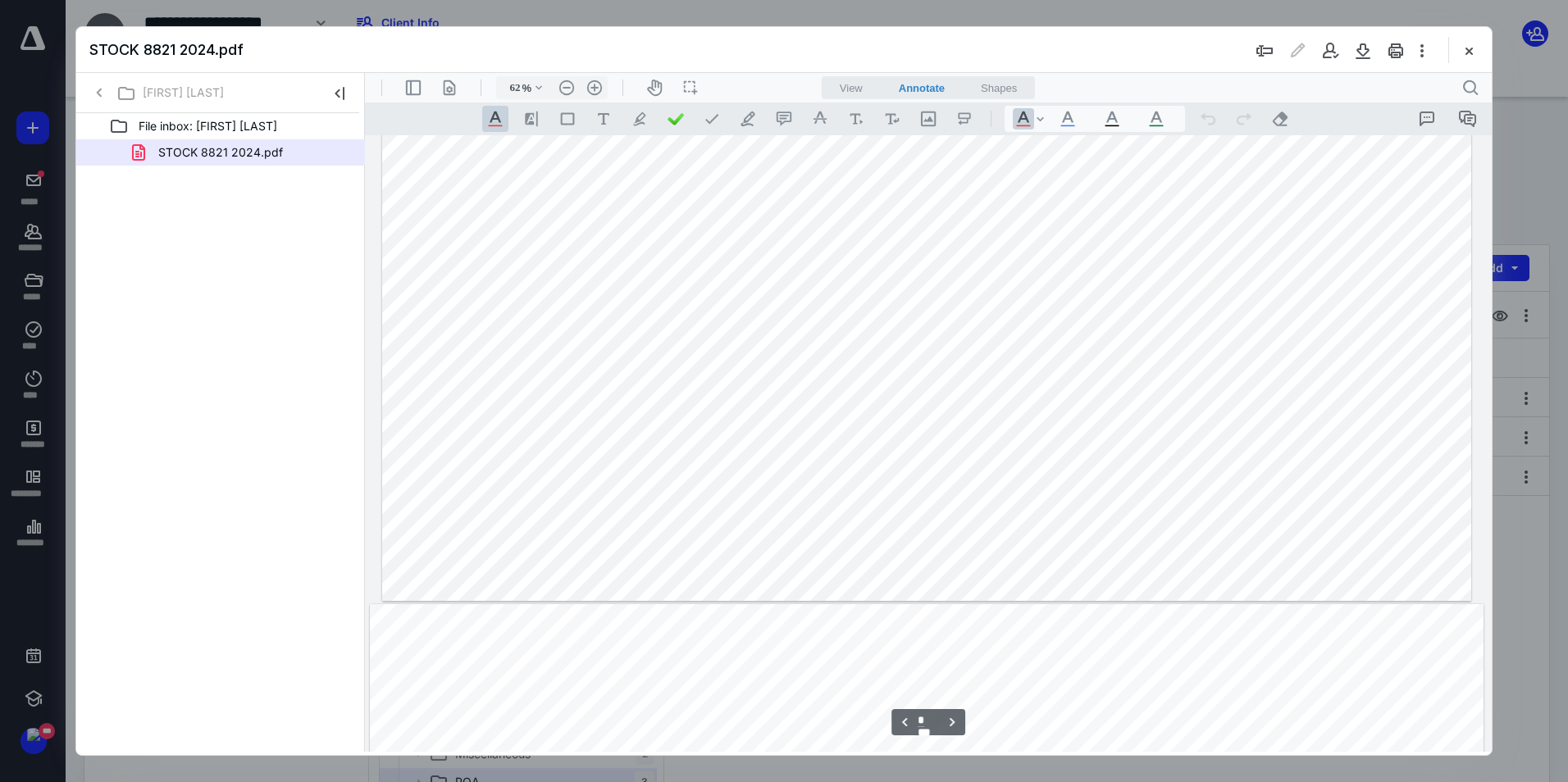 type on "*" 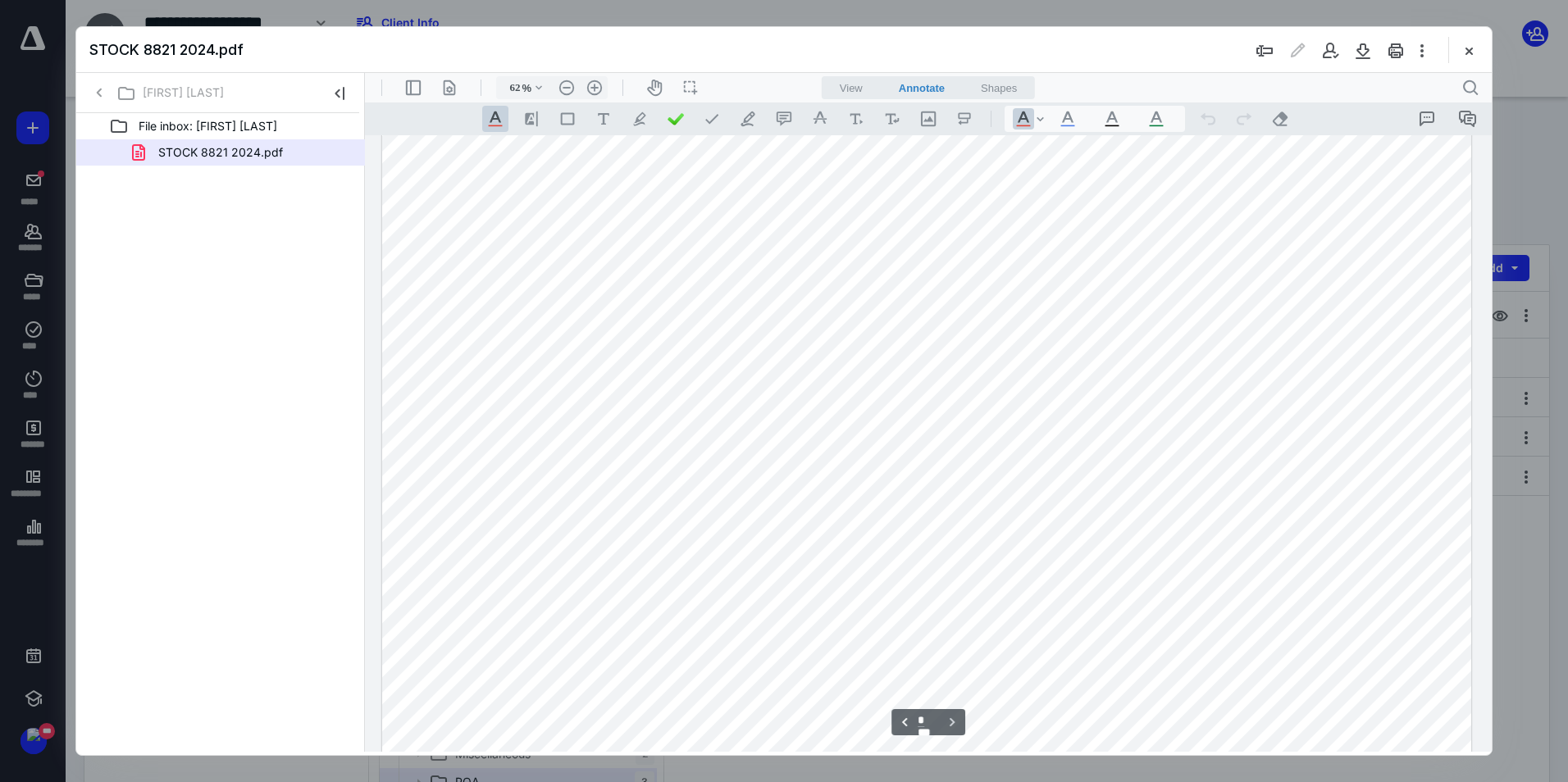 scroll, scrollTop: 3343, scrollLeft: 0, axis: vertical 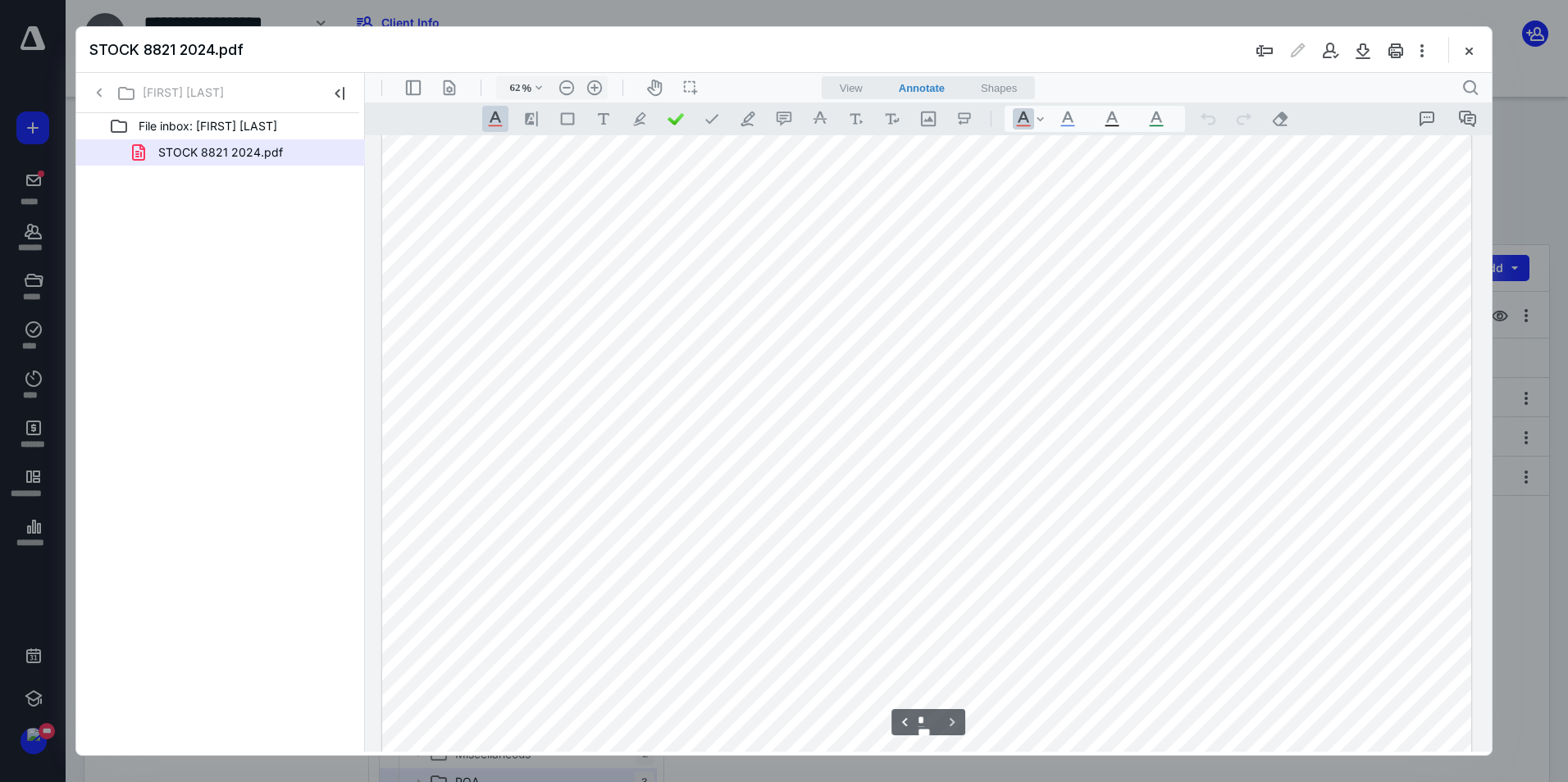 click at bounding box center (784, 391) 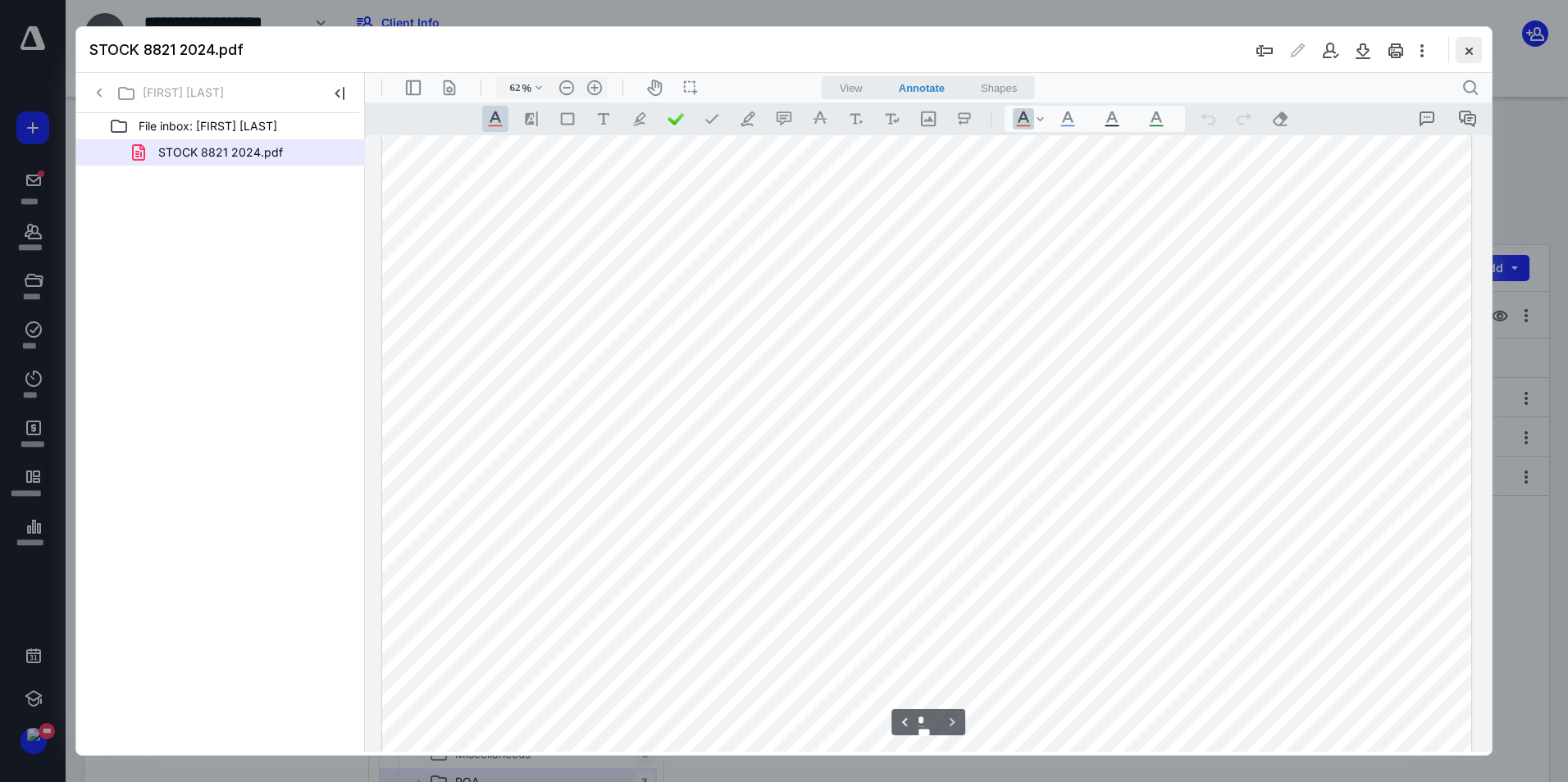 click at bounding box center (1469, 50) 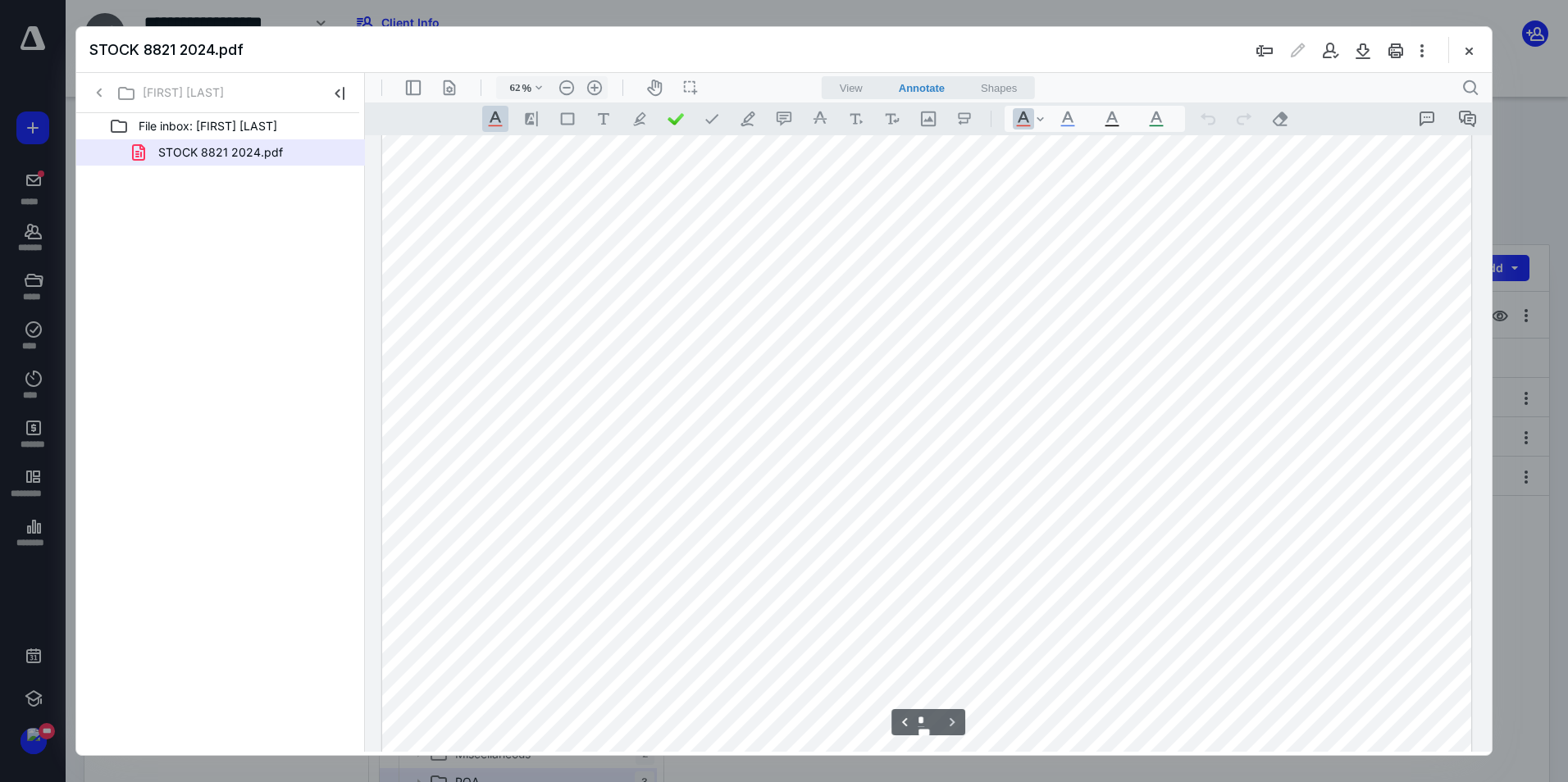 checkbox on "true" 